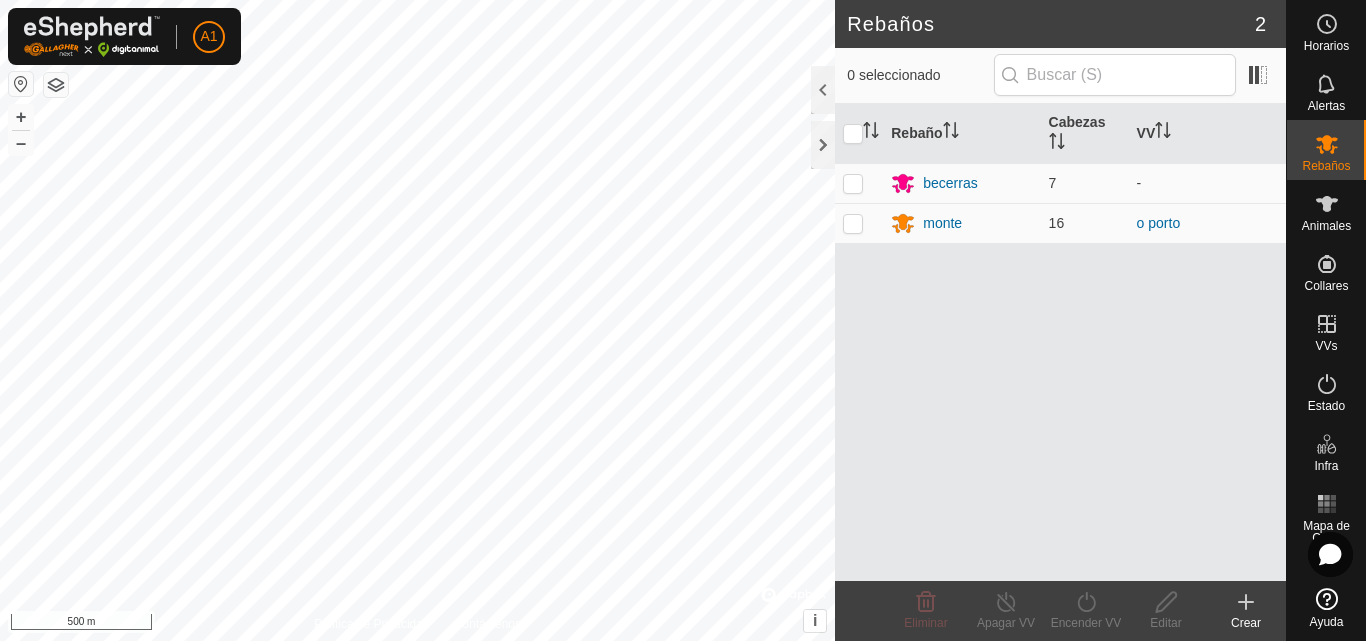 scroll, scrollTop: 0, scrollLeft: 0, axis: both 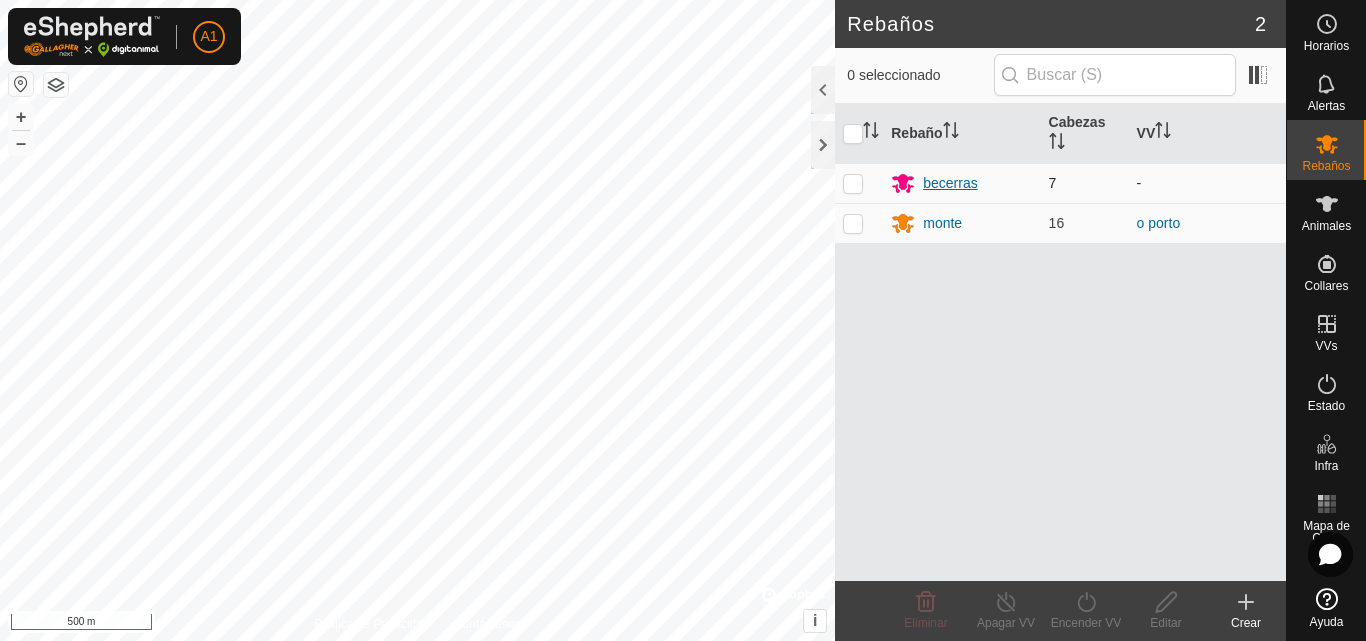 click on "becerras" at bounding box center [950, 183] 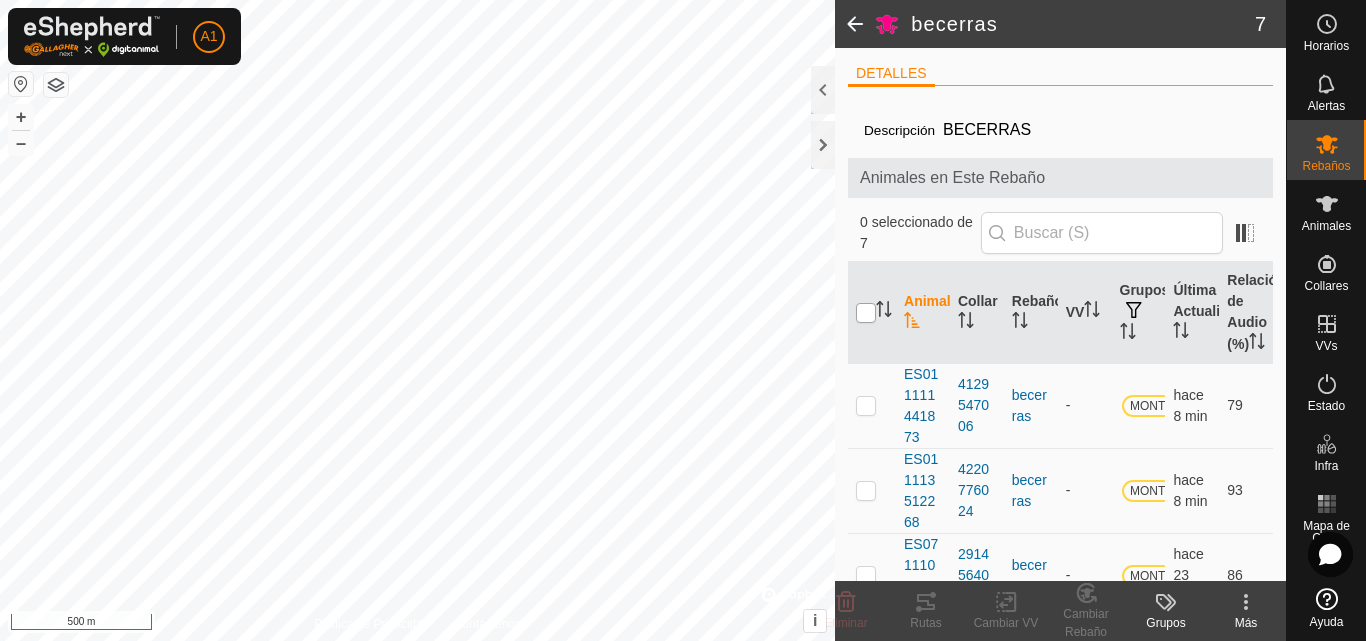 click at bounding box center (866, 313) 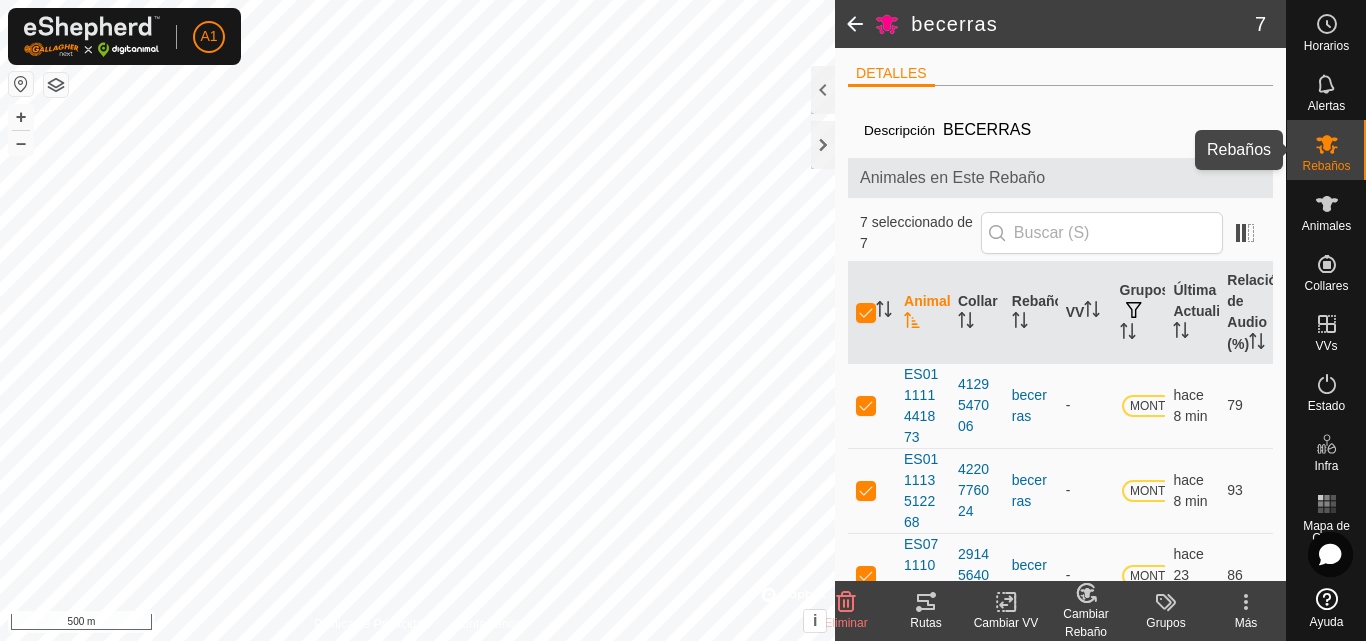 click 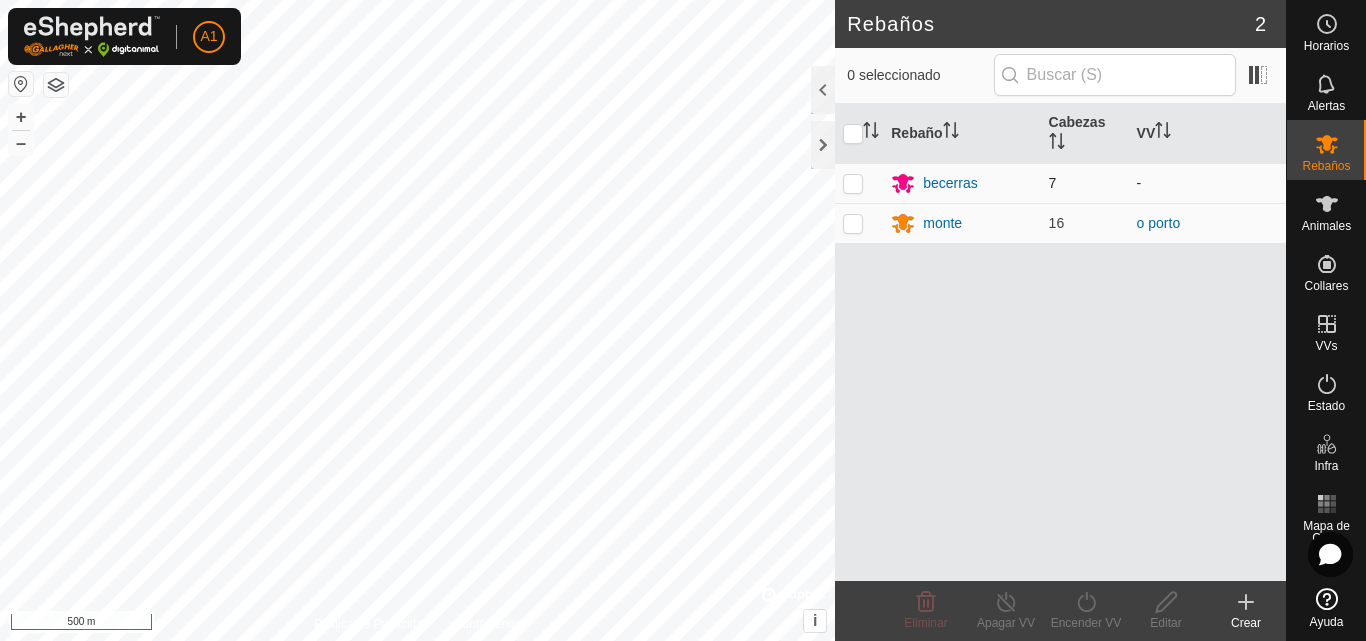 click at bounding box center (853, 183) 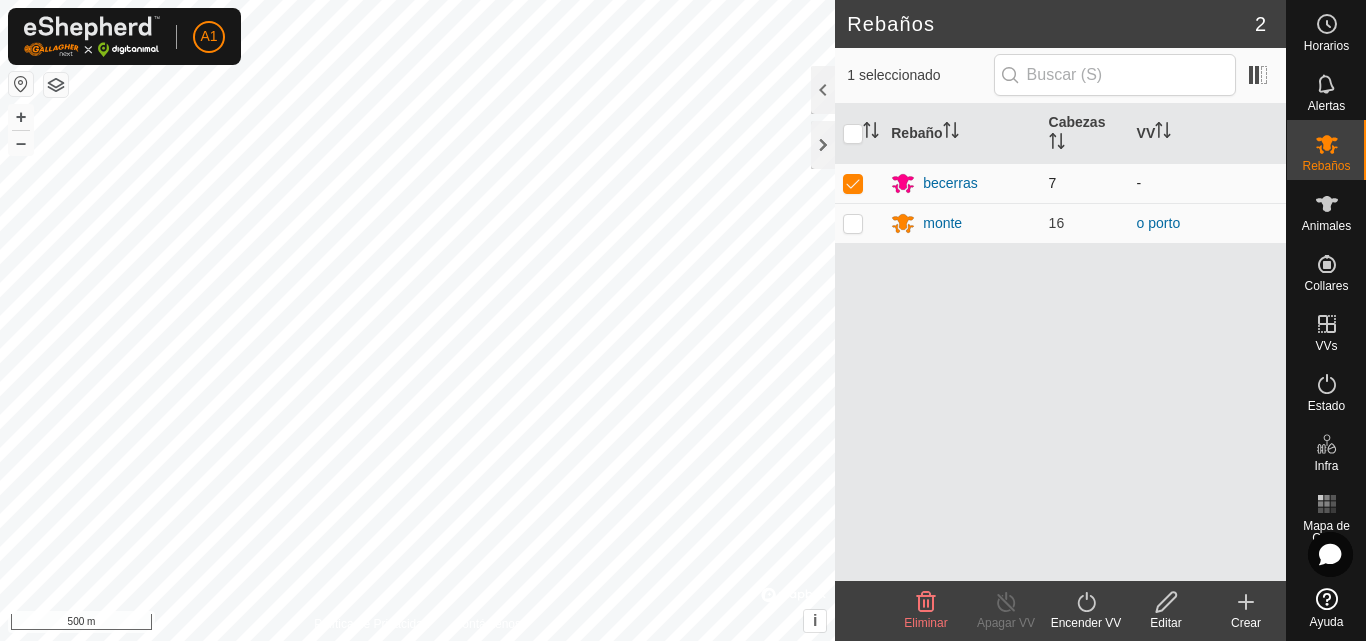 click at bounding box center (853, 183) 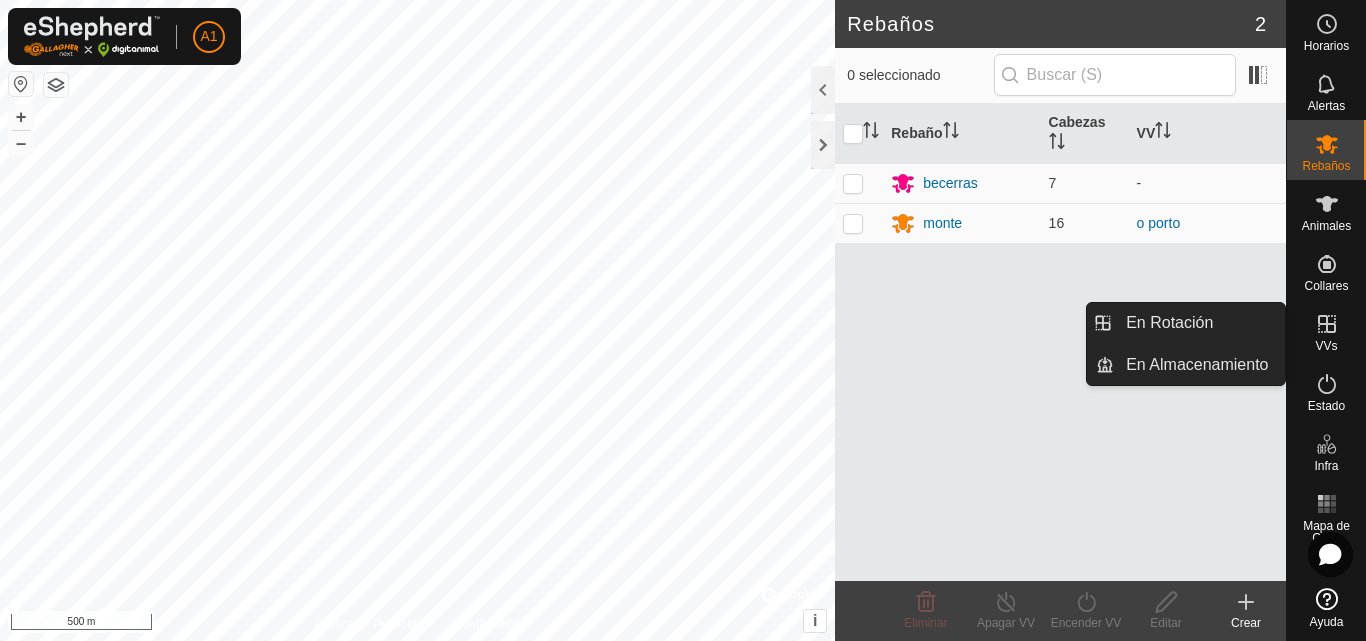 click 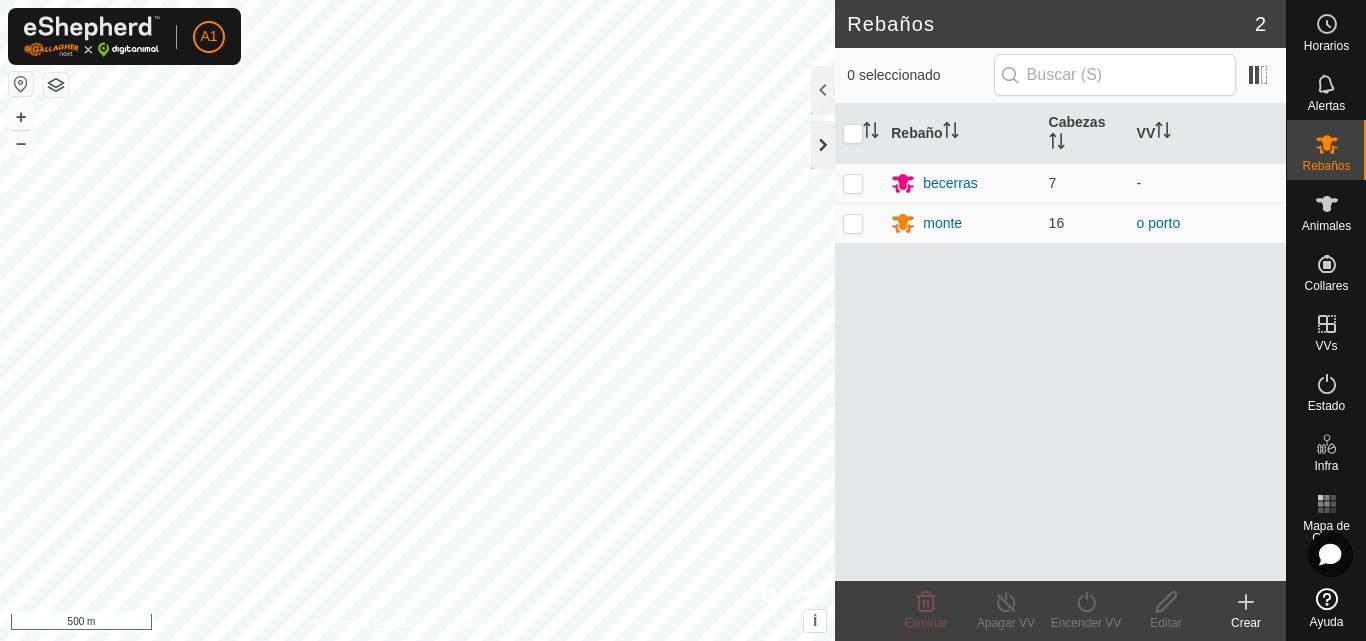 click 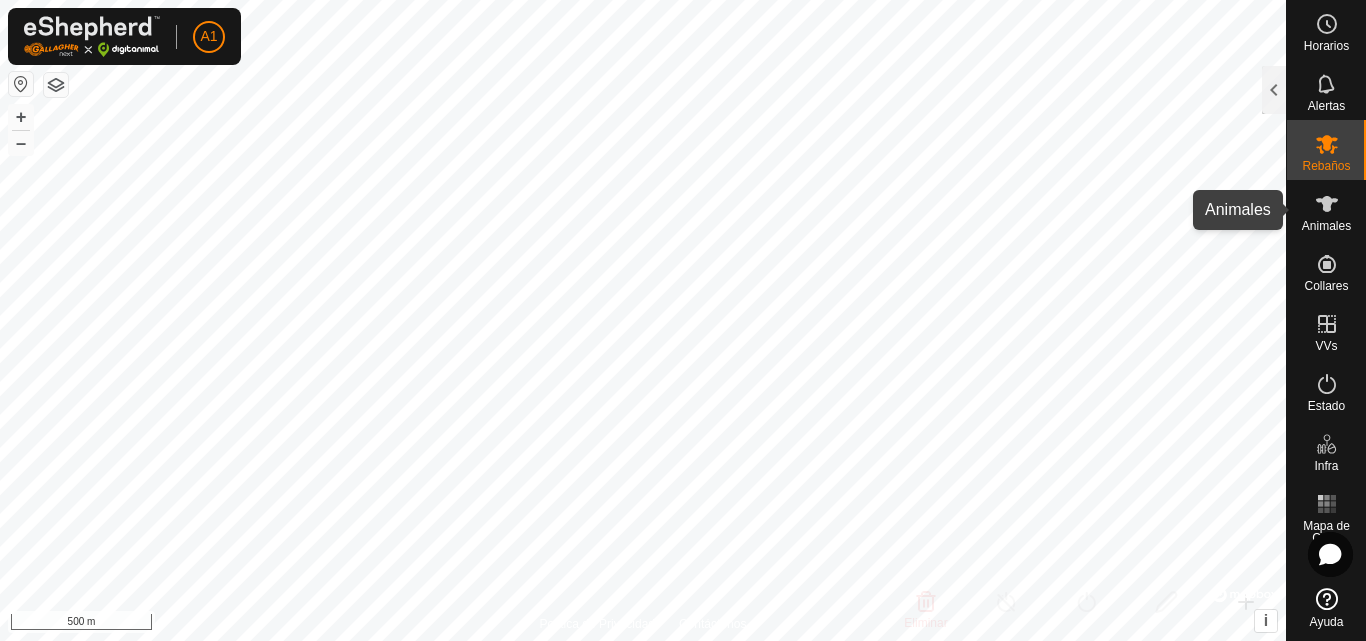 click 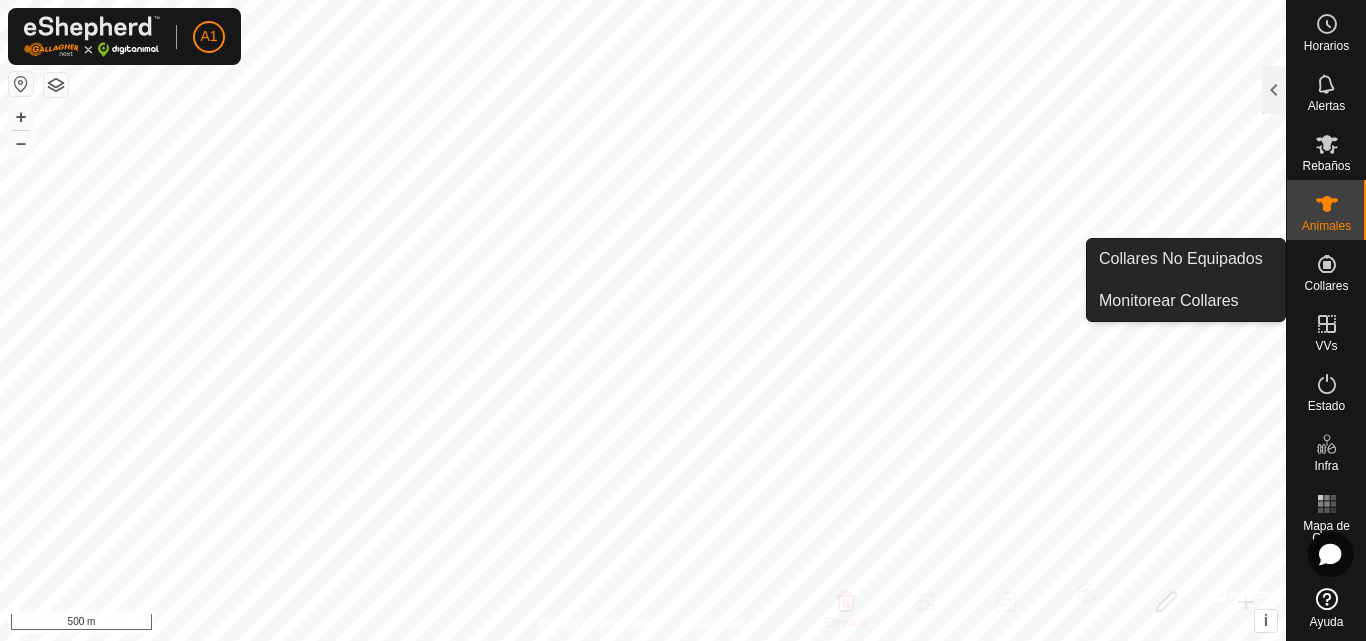 click 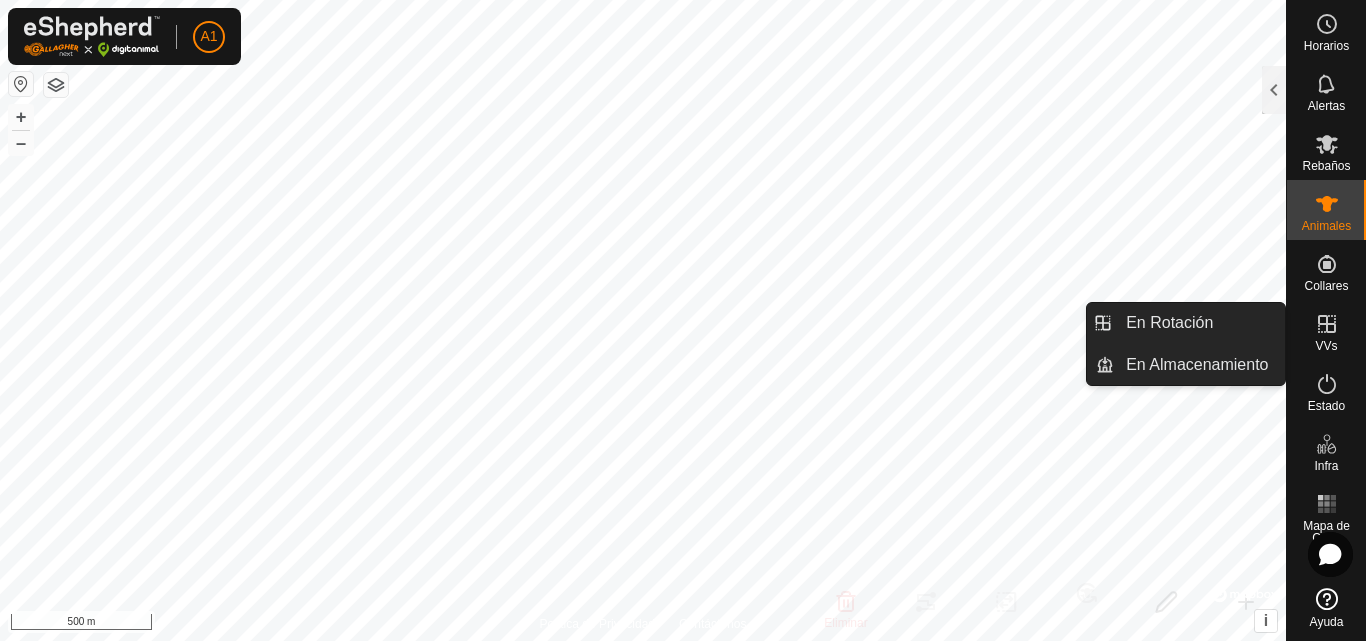 click 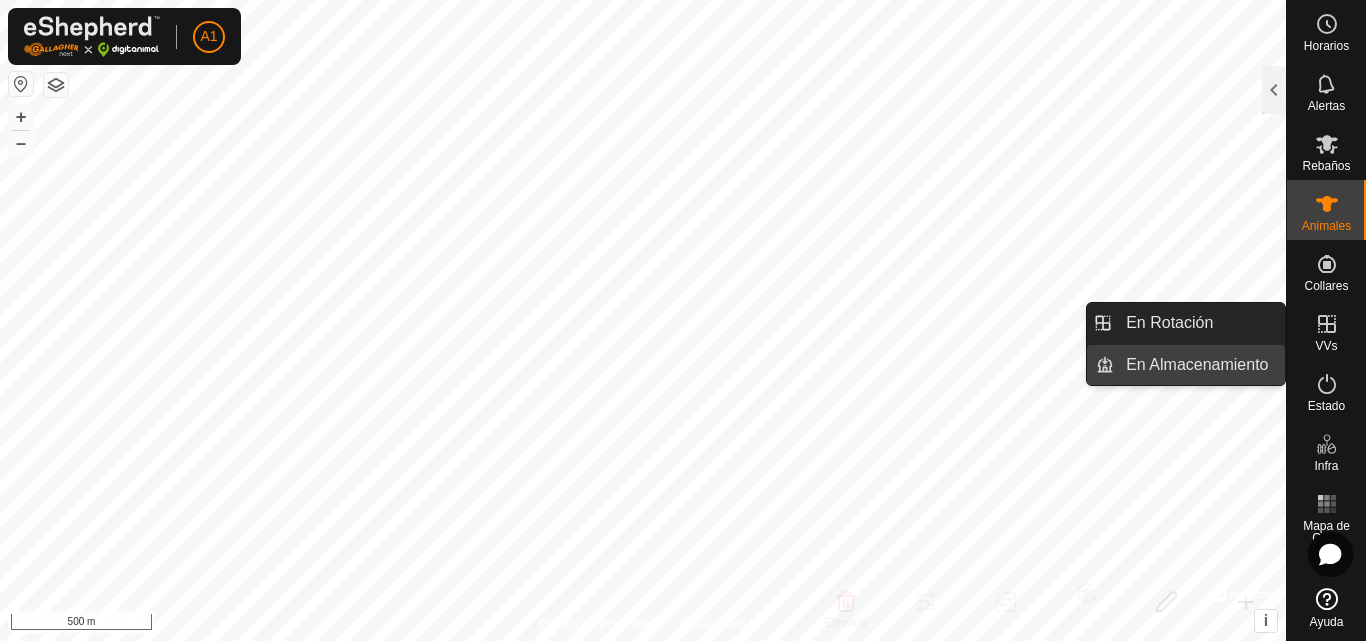 click on "En Almacenamiento" at bounding box center (1199, 365) 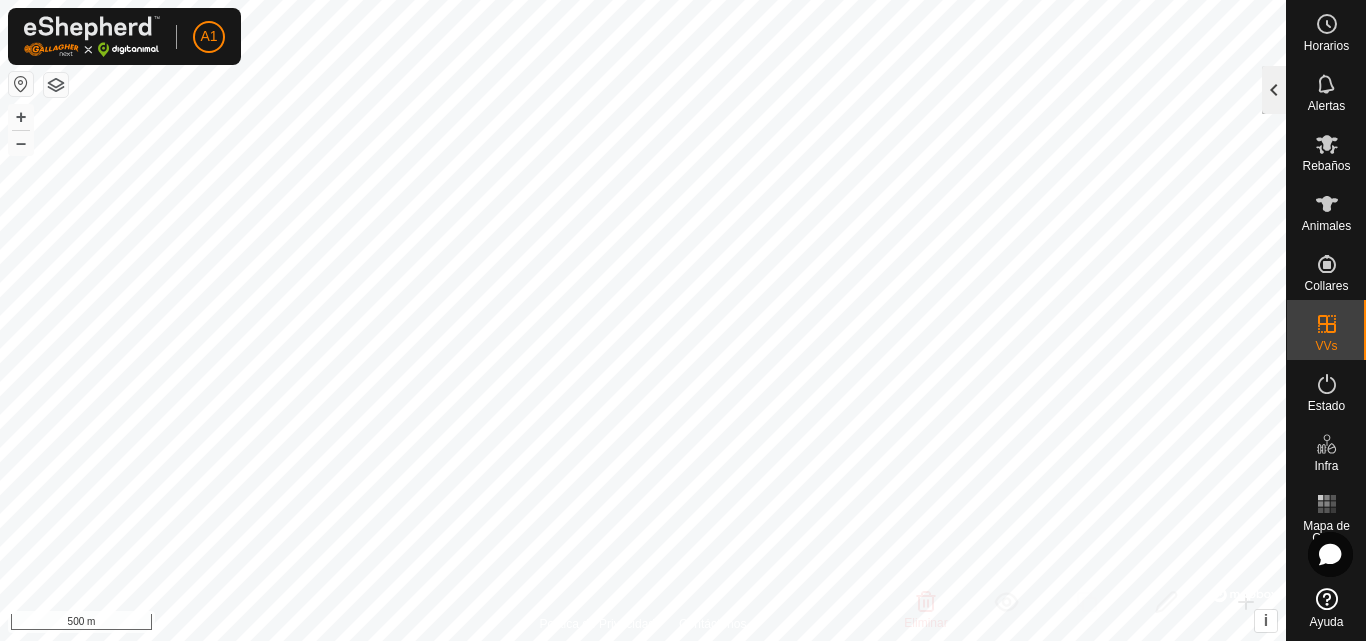 click 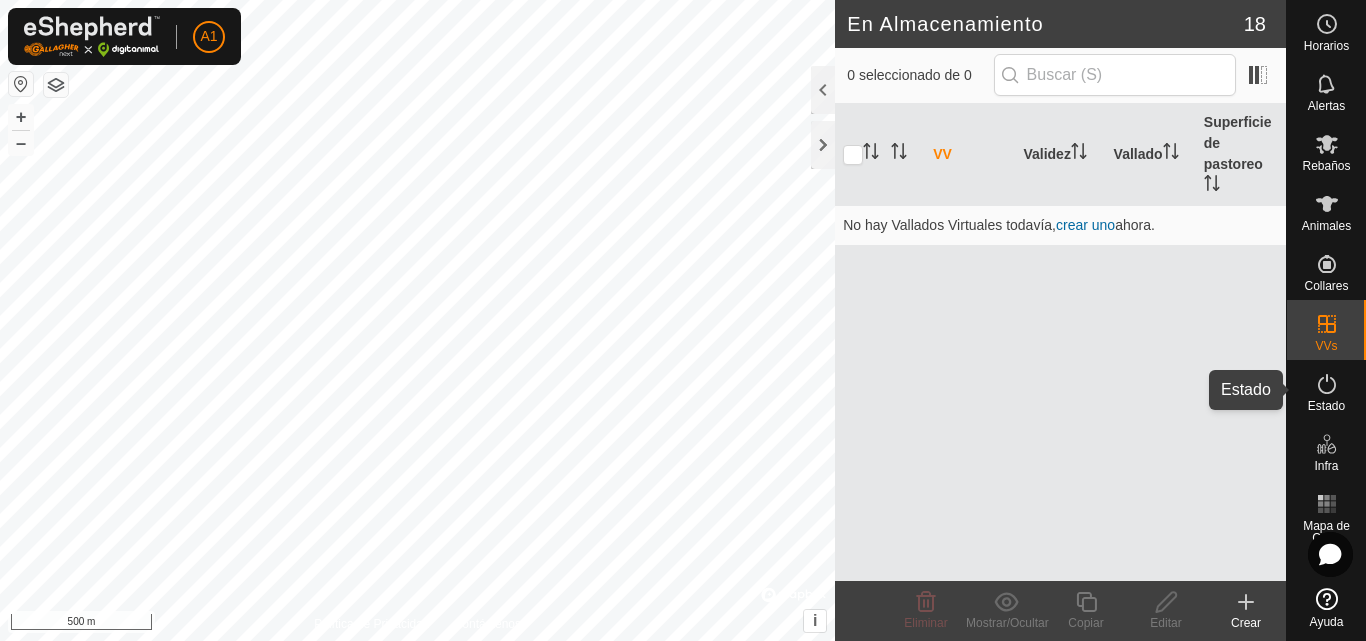 click 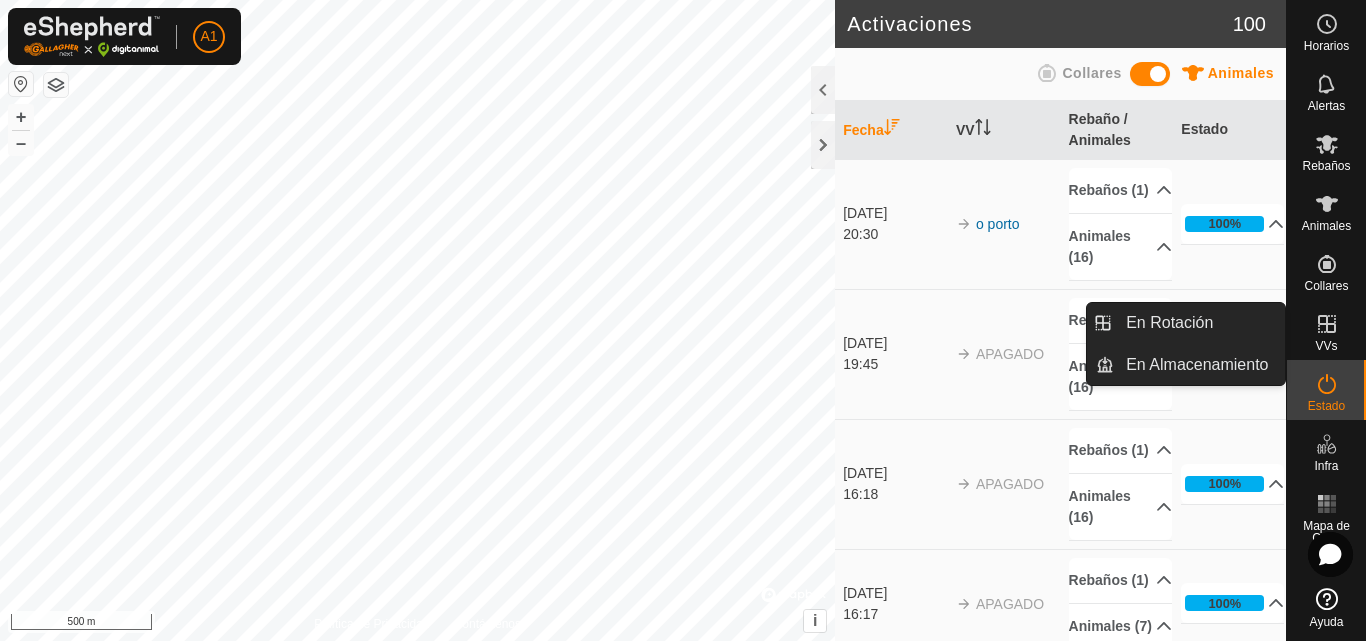 click 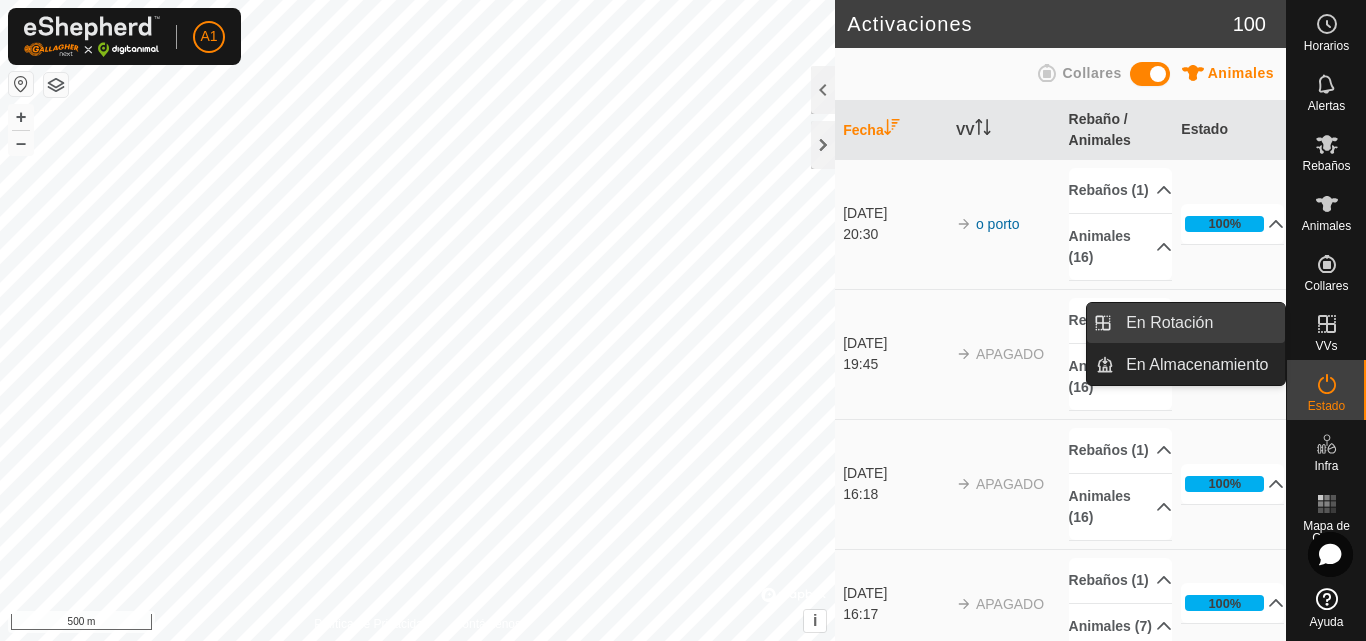 click on "En Rotación" at bounding box center [1199, 323] 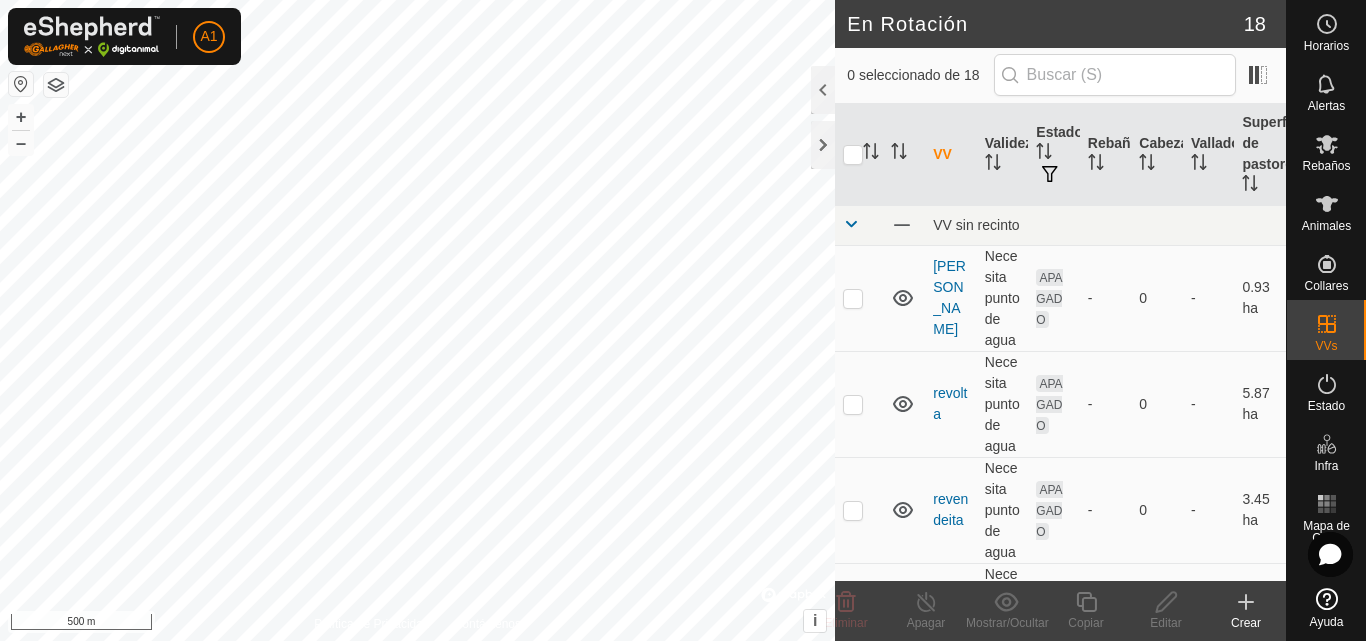 click 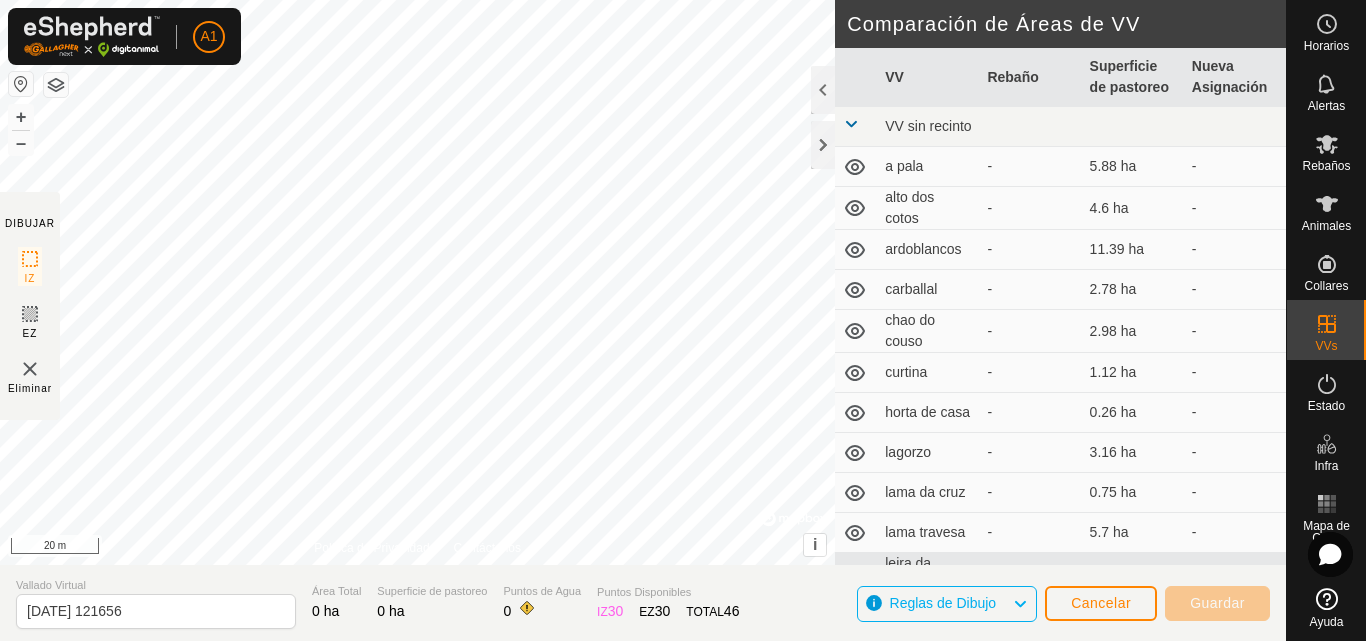 scroll, scrollTop: 0, scrollLeft: 0, axis: both 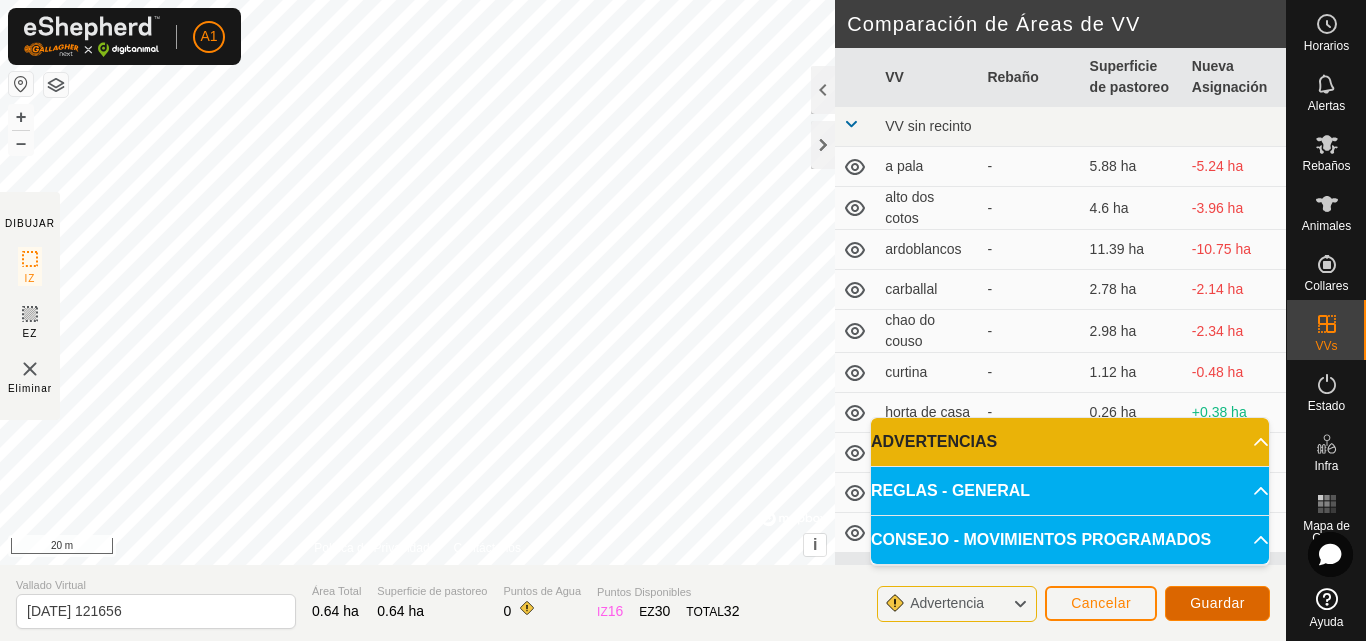 click on "Guardar" 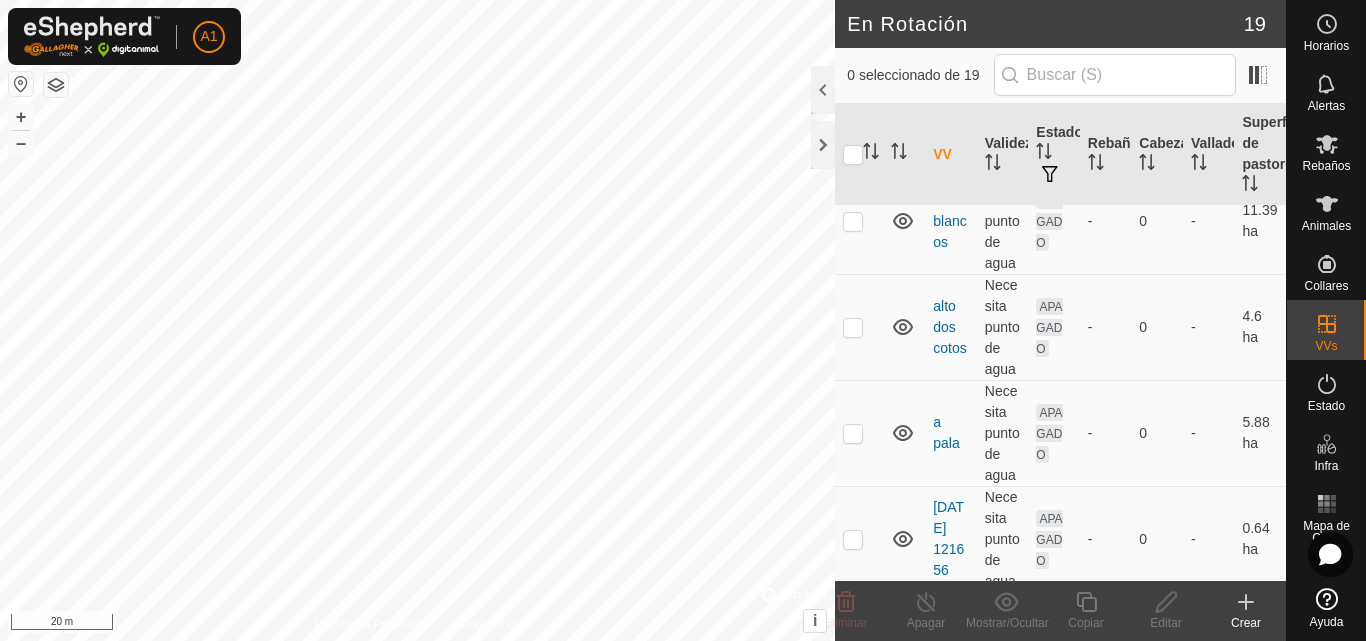 scroll, scrollTop: 1616, scrollLeft: 0, axis: vertical 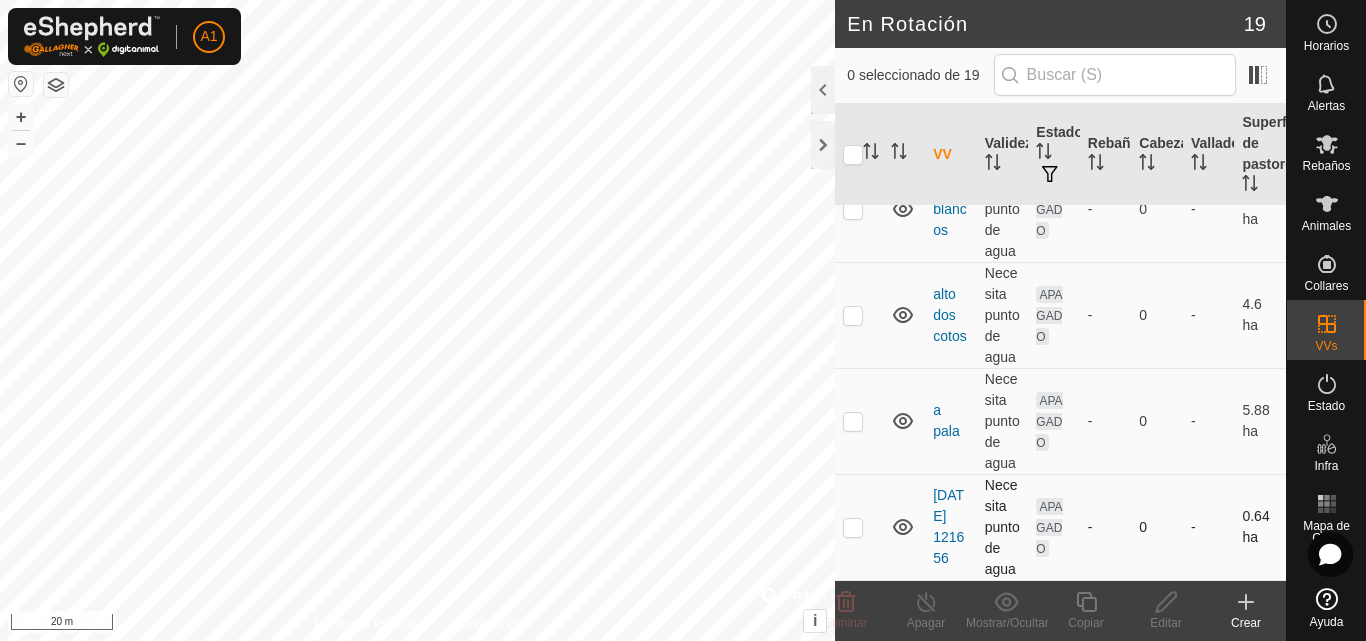 click at bounding box center (859, 527) 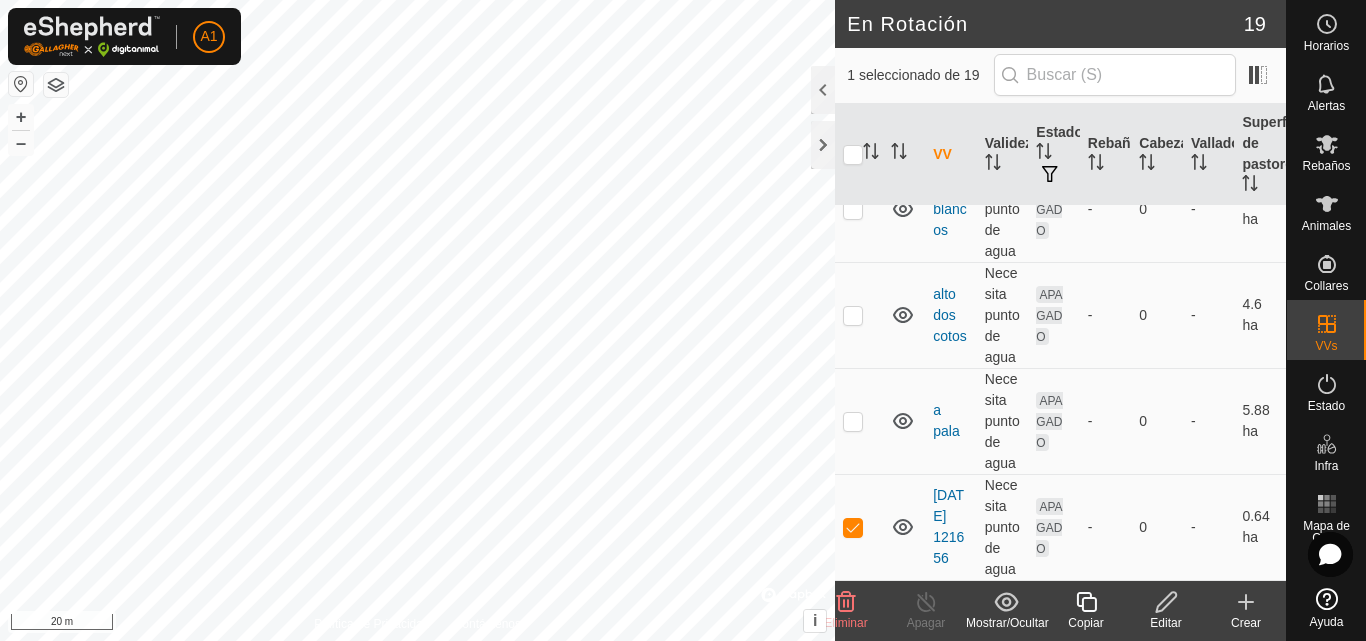 click 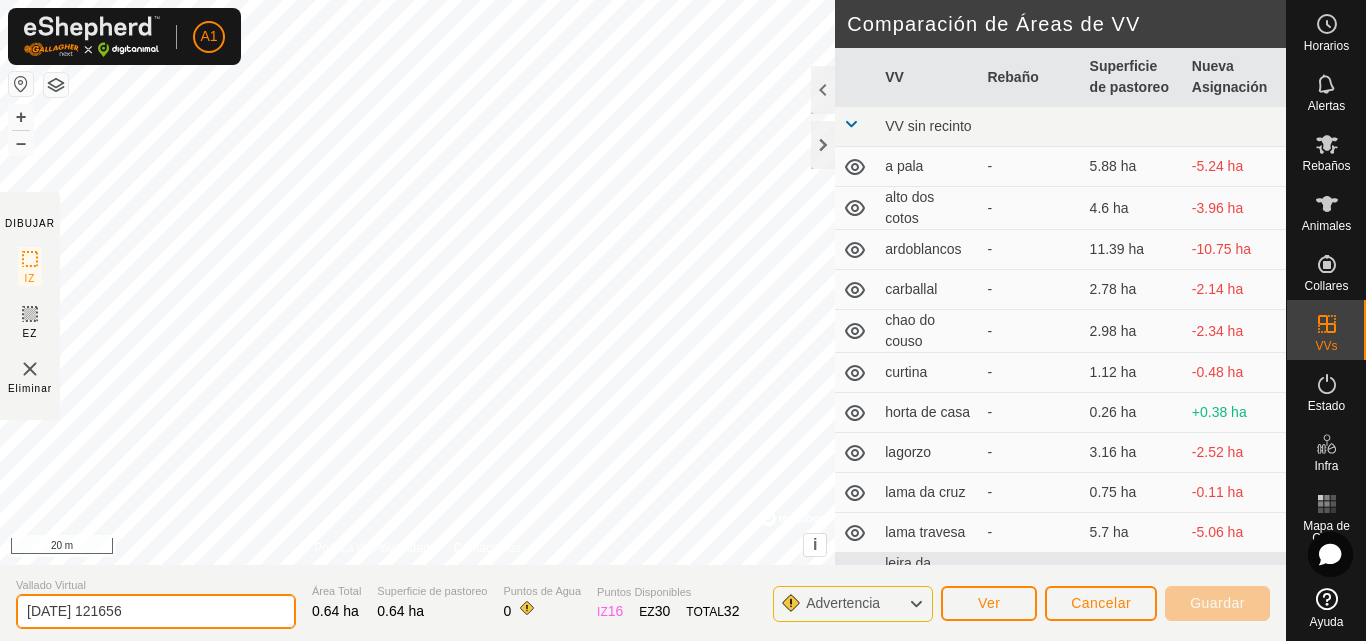 drag, startPoint x: 171, startPoint y: 603, endPoint x: 0, endPoint y: 595, distance: 171.18703 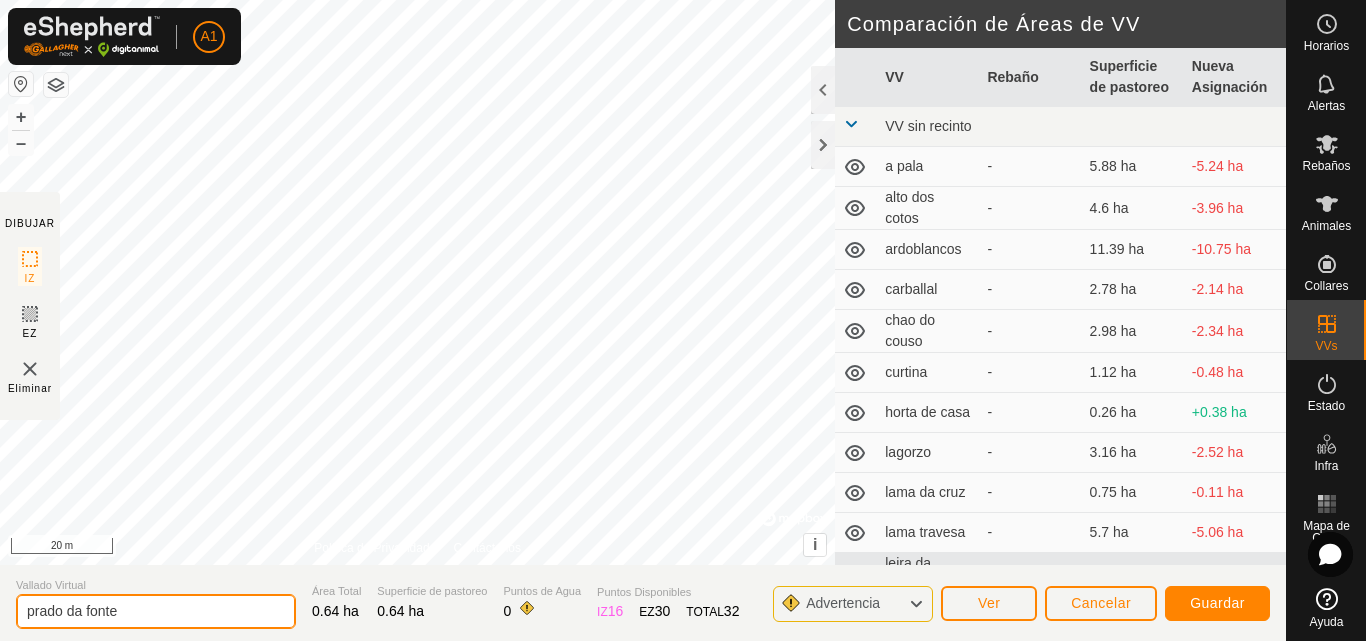 type on "[PERSON_NAME] [PERSON_NAME]" 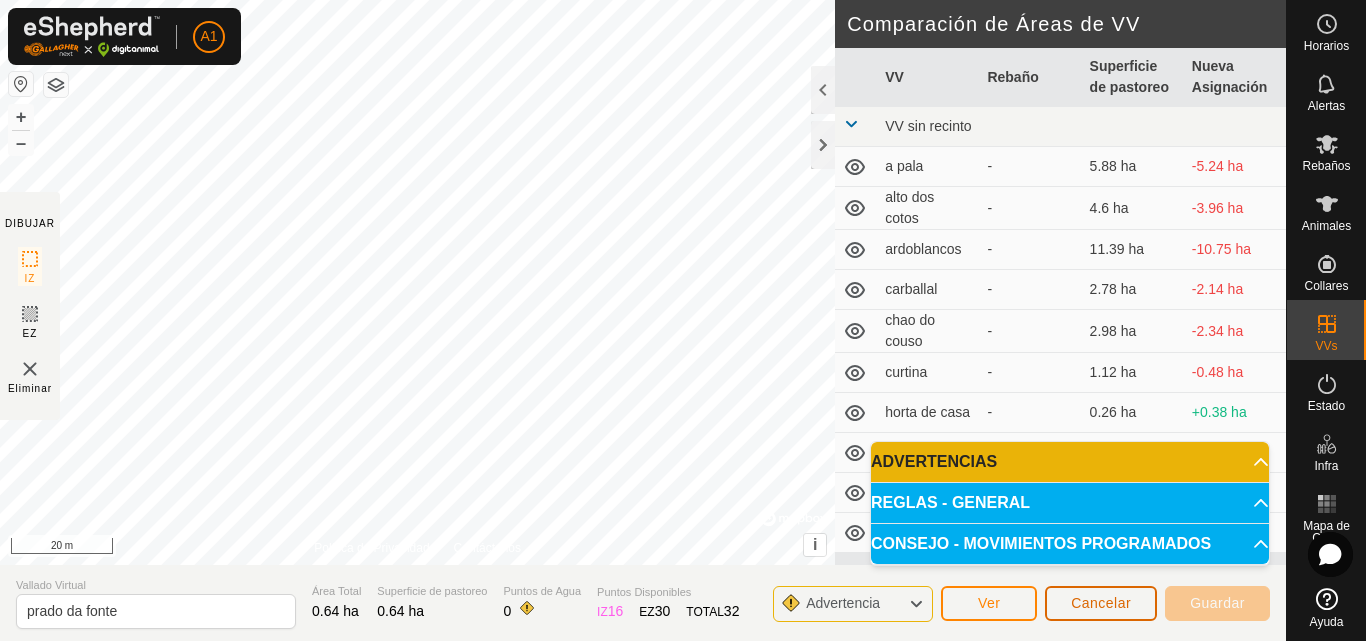 click on "Cancelar" 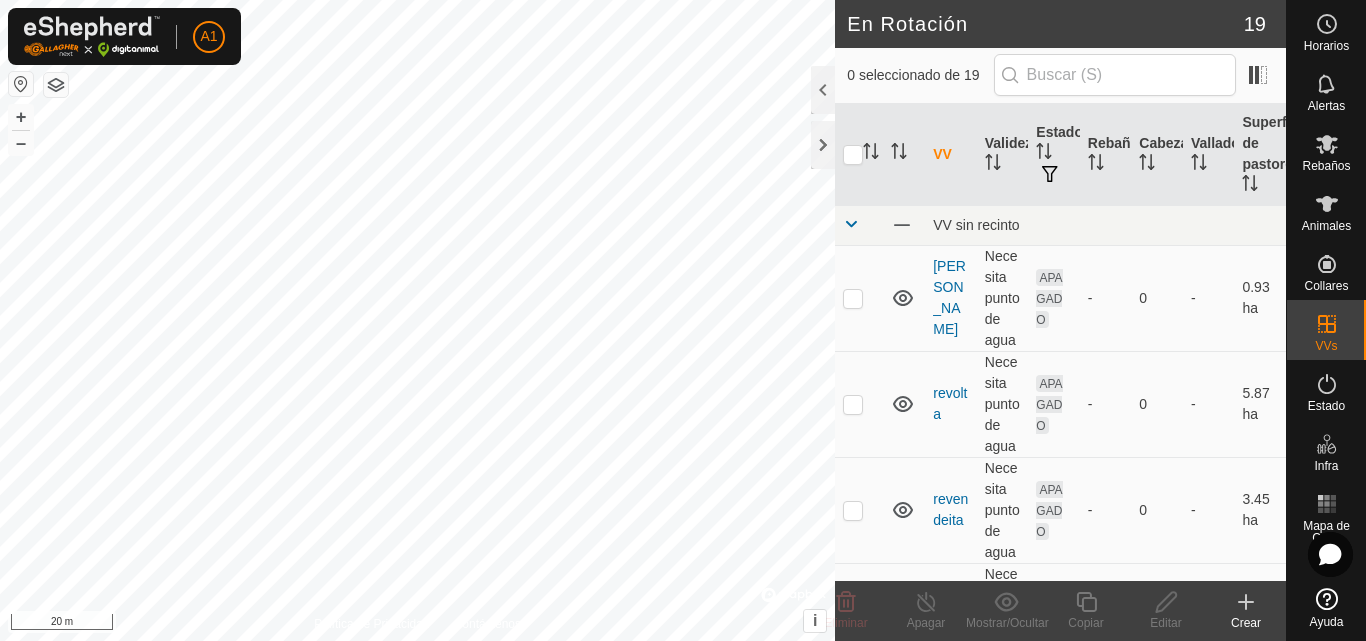 scroll, scrollTop: 0, scrollLeft: 0, axis: both 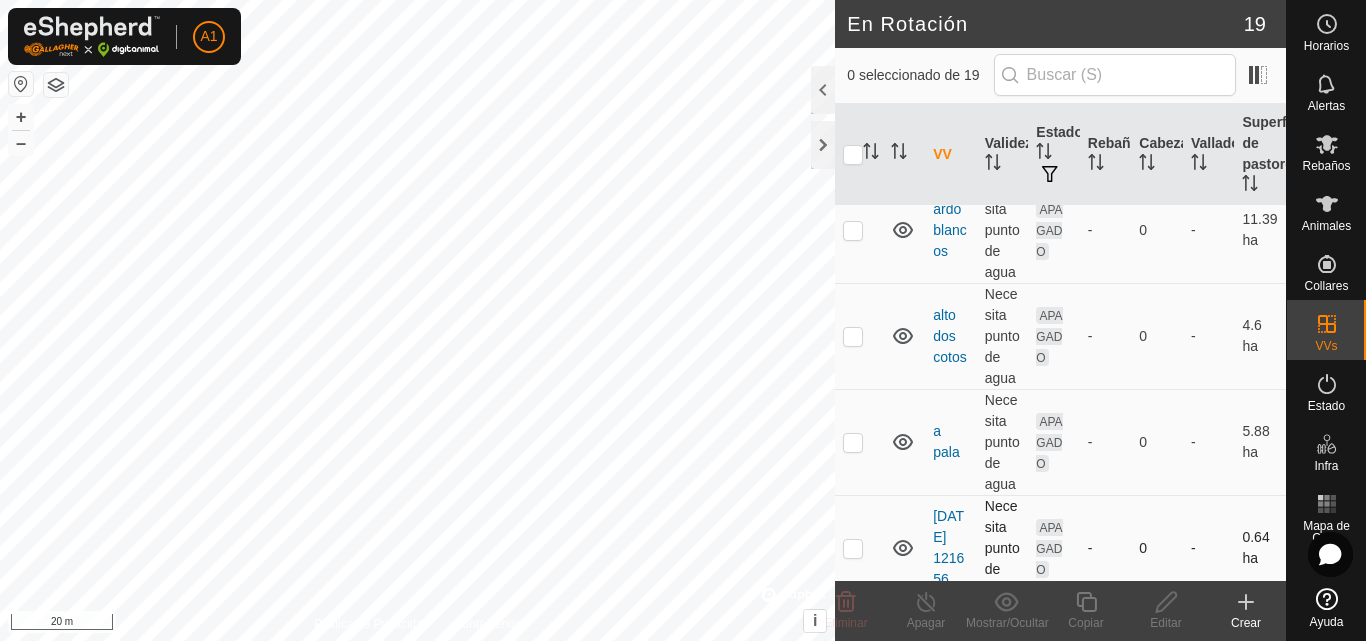 click at bounding box center [853, 548] 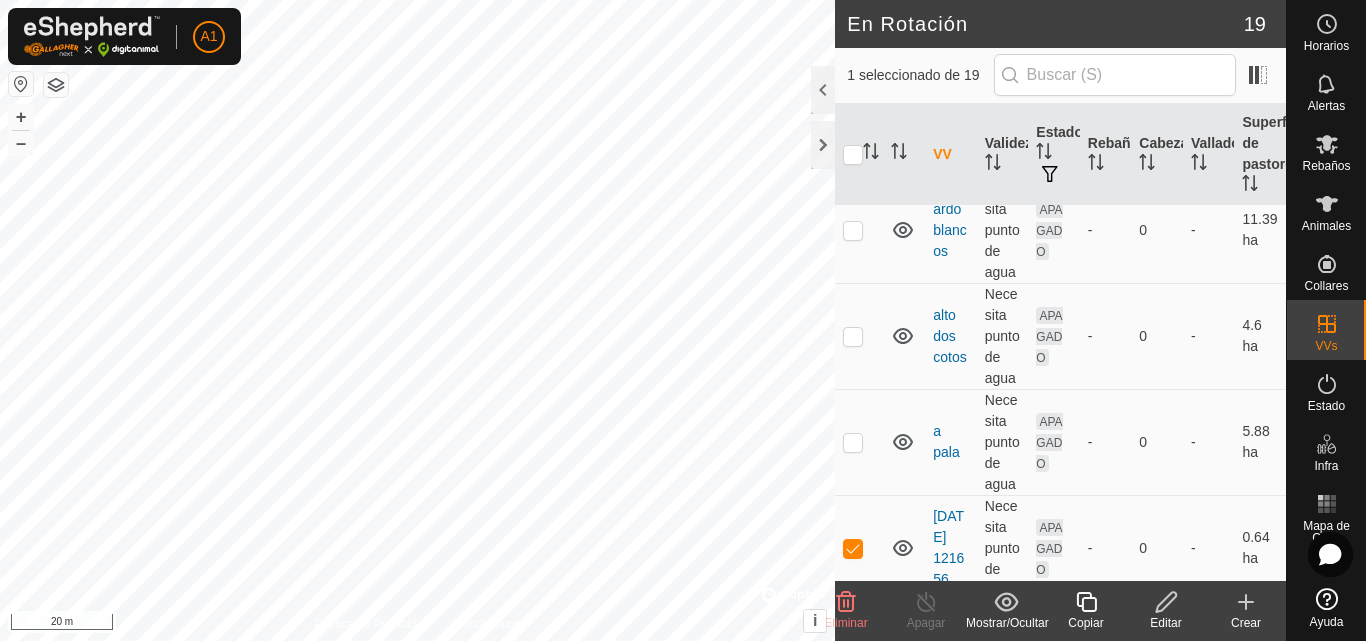 click 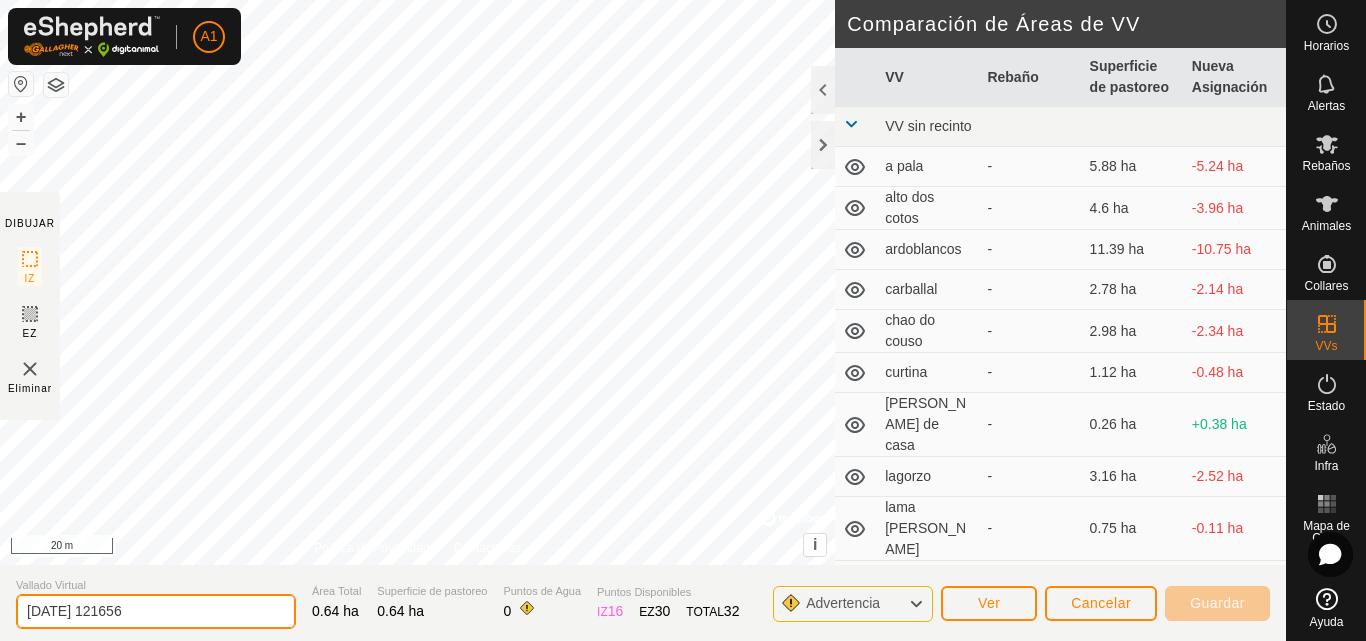 drag, startPoint x: 74, startPoint y: 617, endPoint x: 0, endPoint y: 602, distance: 75.50497 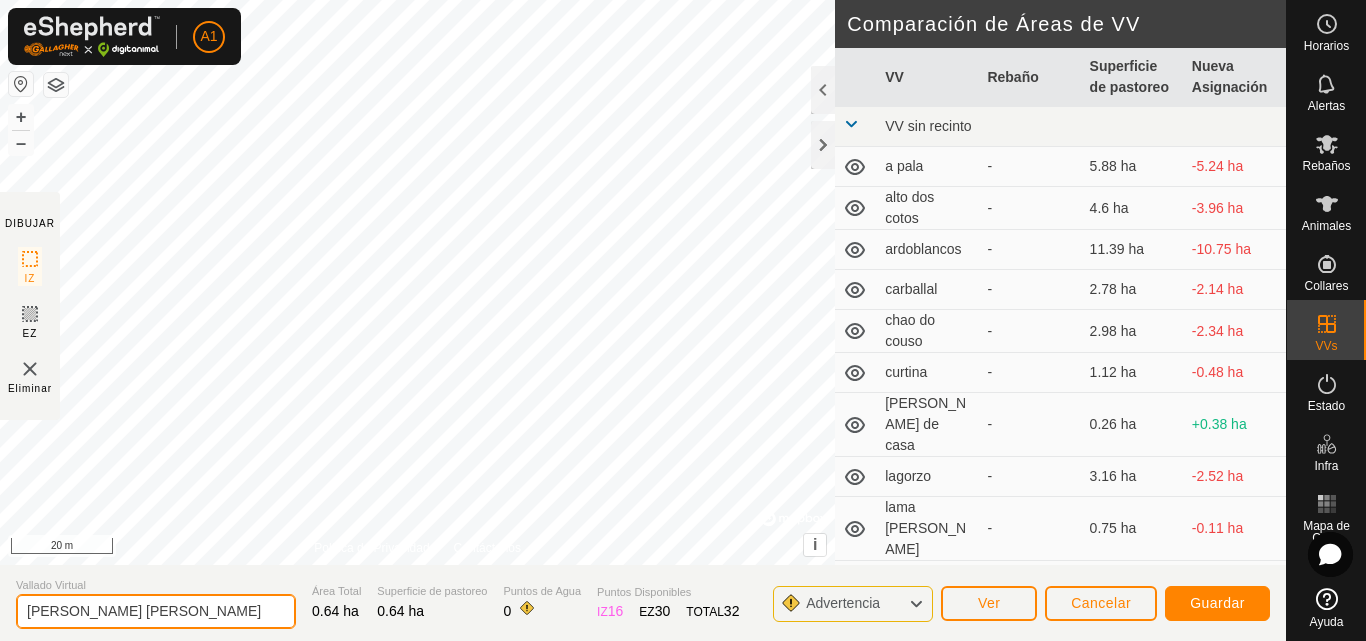 type on "[PERSON_NAME] [PERSON_NAME]" 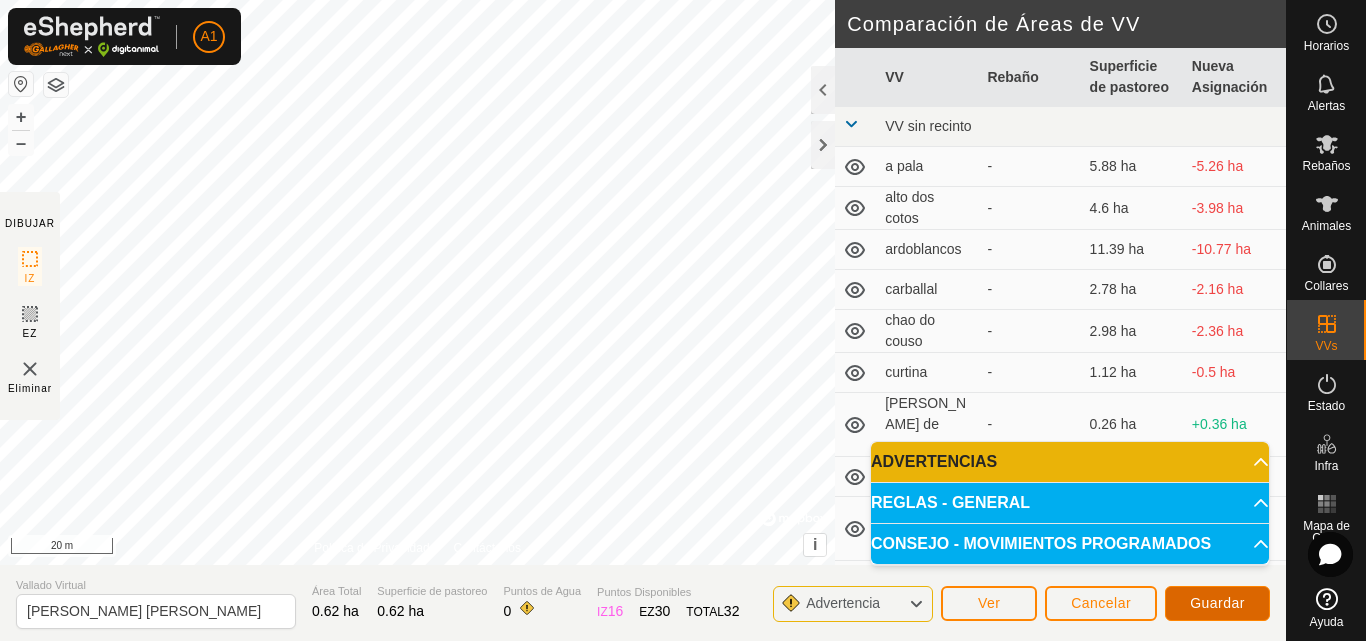 click on "Guardar" 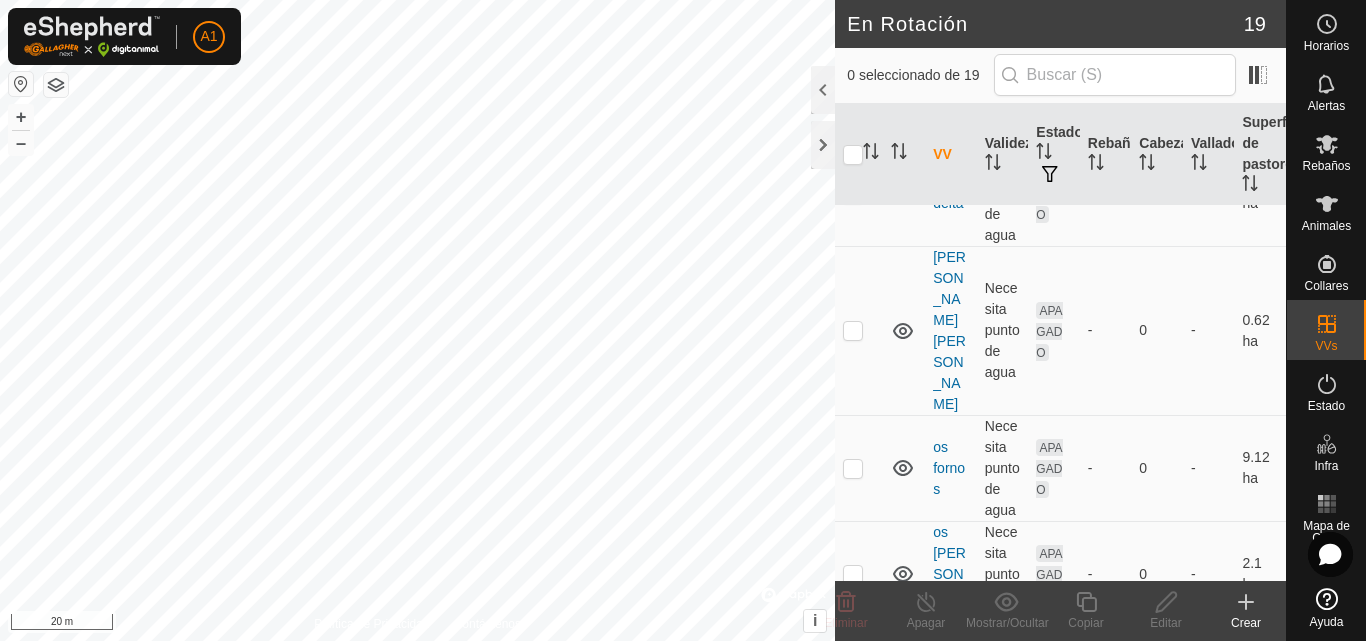 scroll, scrollTop: 316, scrollLeft: 0, axis: vertical 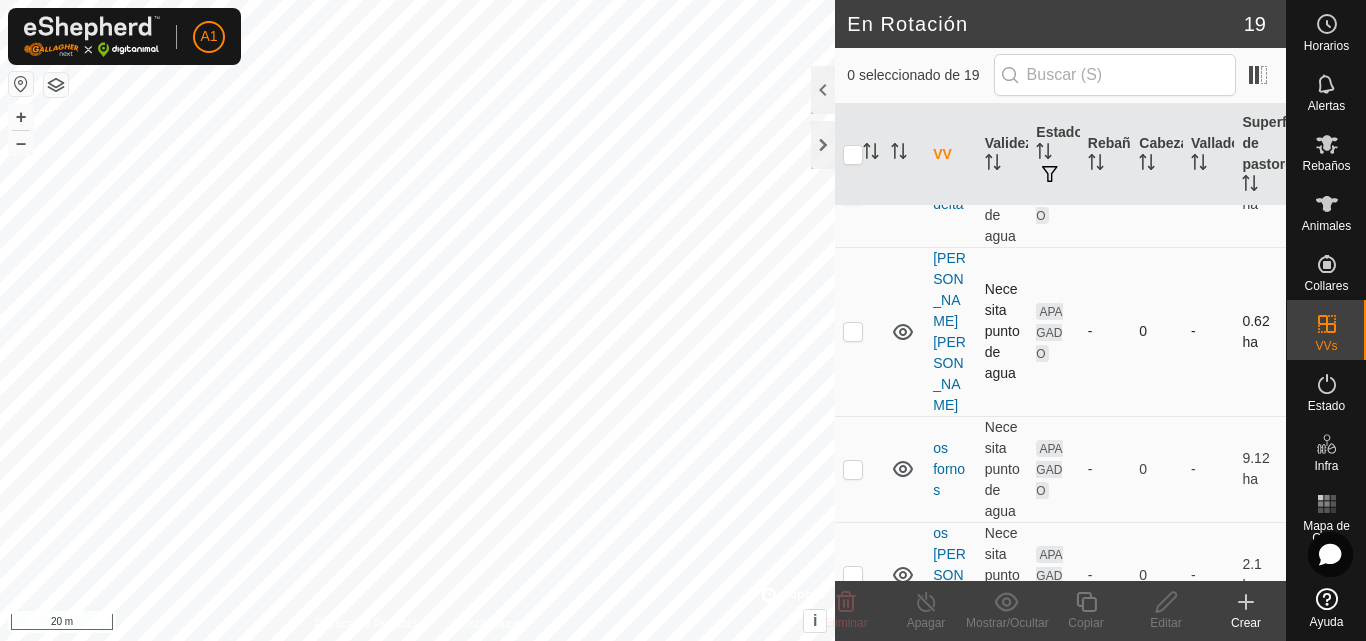 click at bounding box center (853, 331) 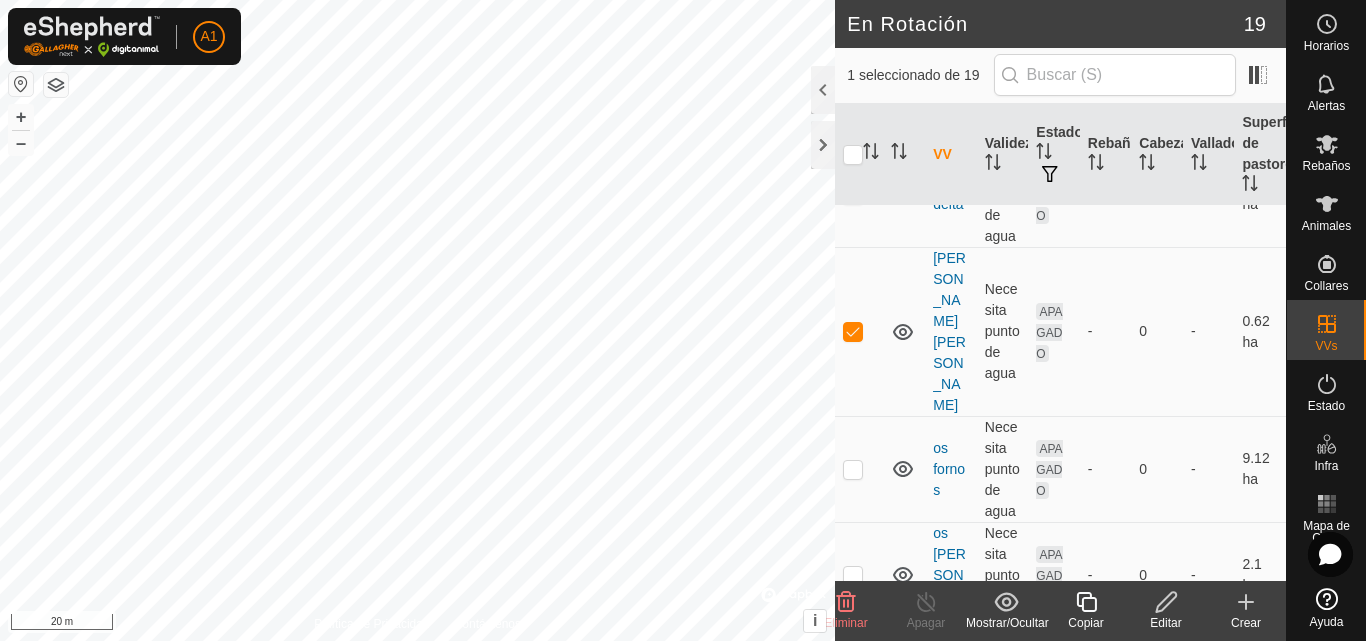 click 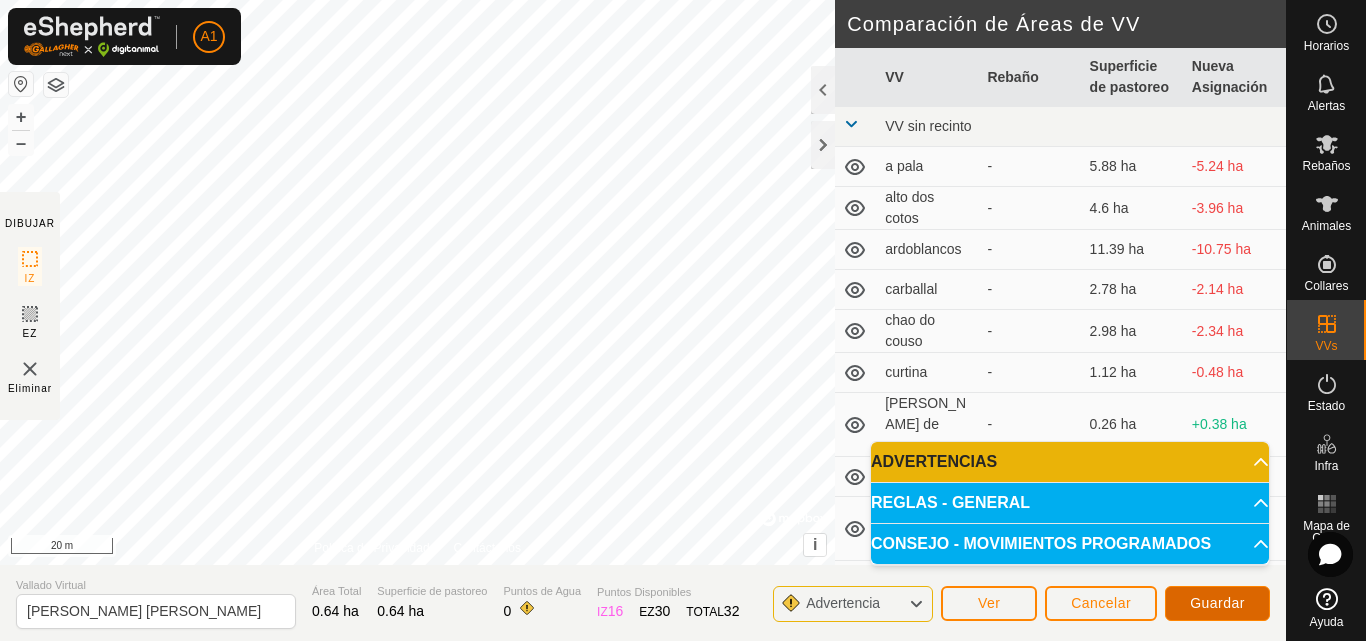 click on "Guardar" 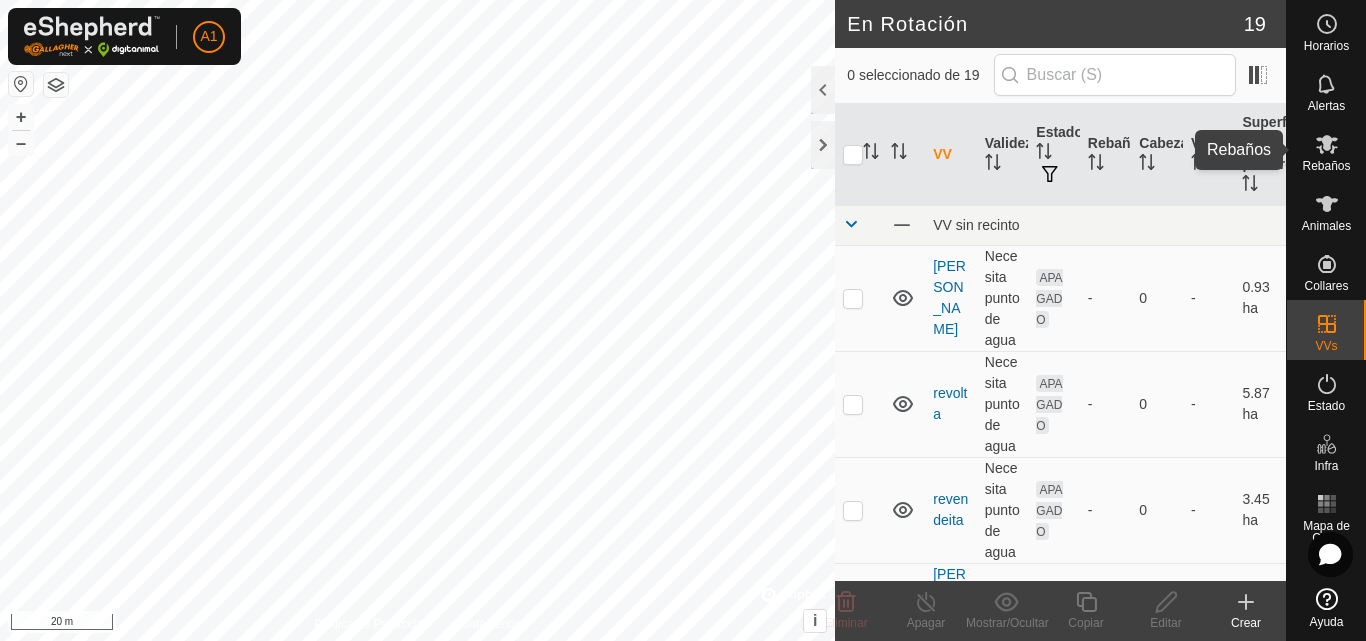 click 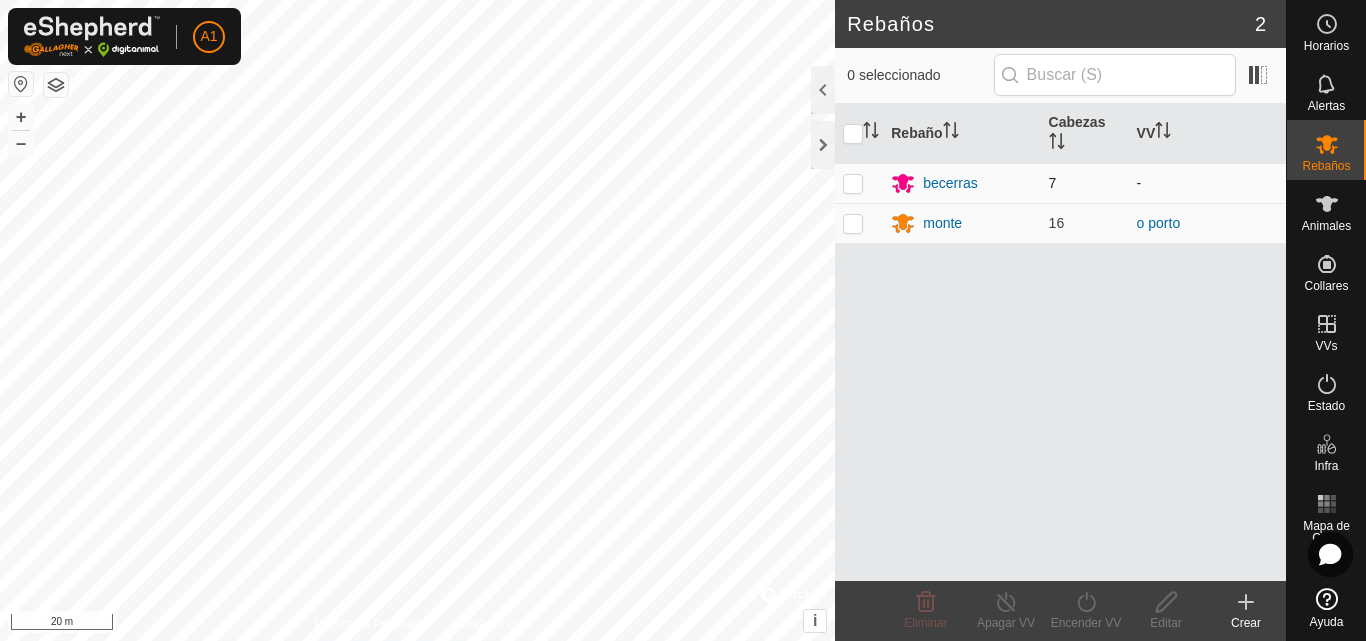 click at bounding box center (853, 183) 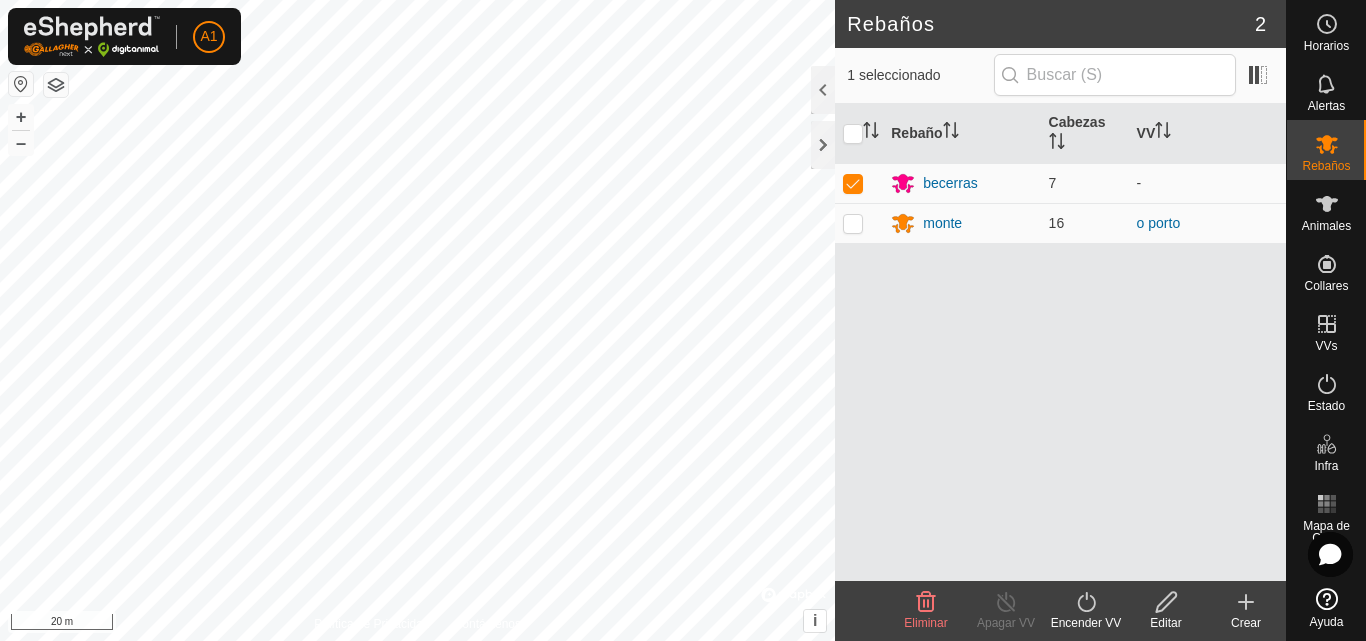 click 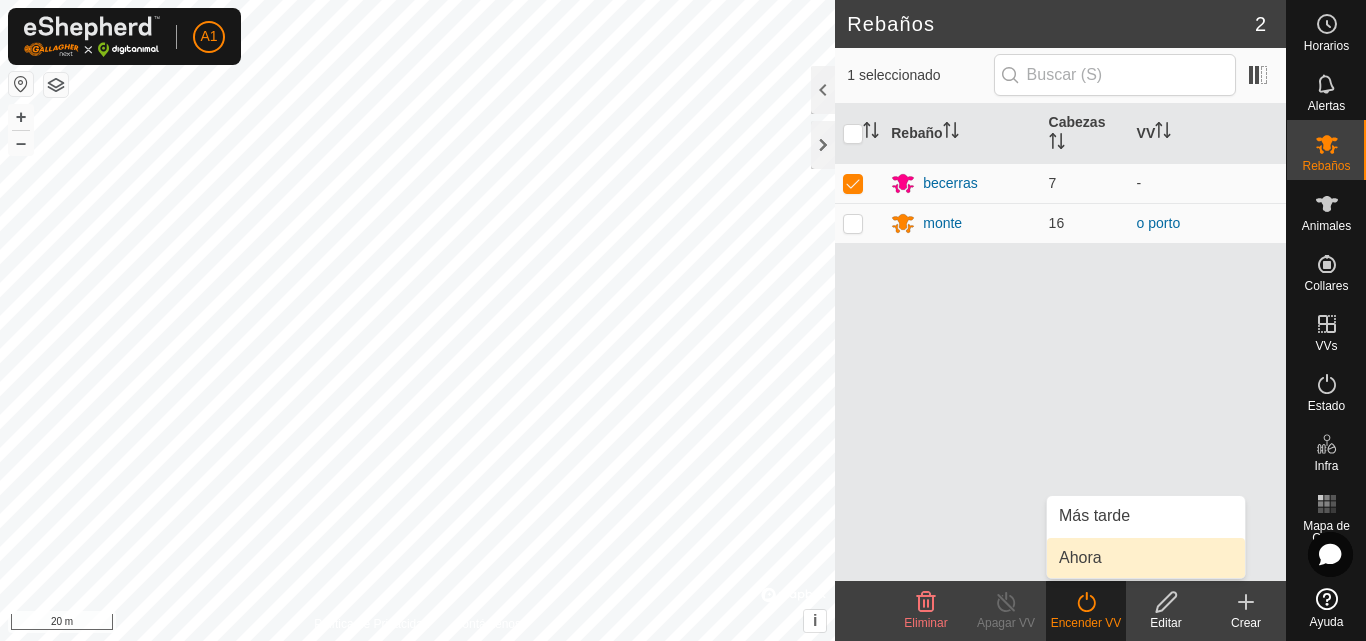 click on "Ahora" at bounding box center (1146, 558) 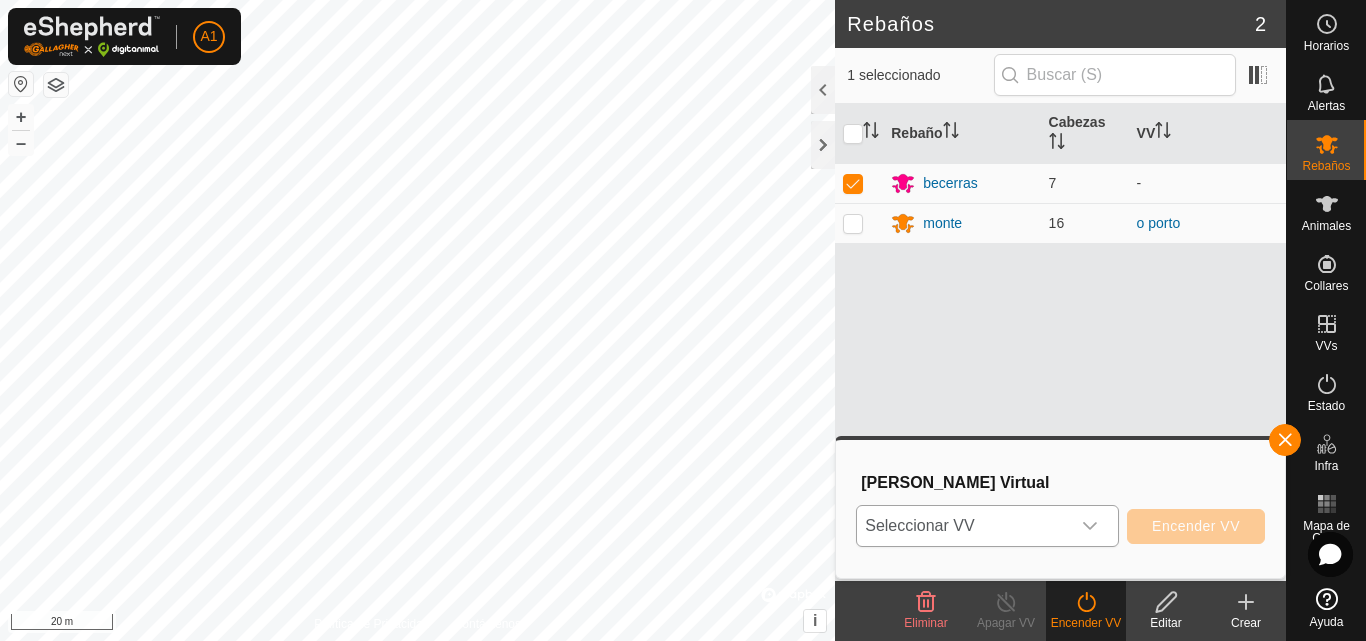 click 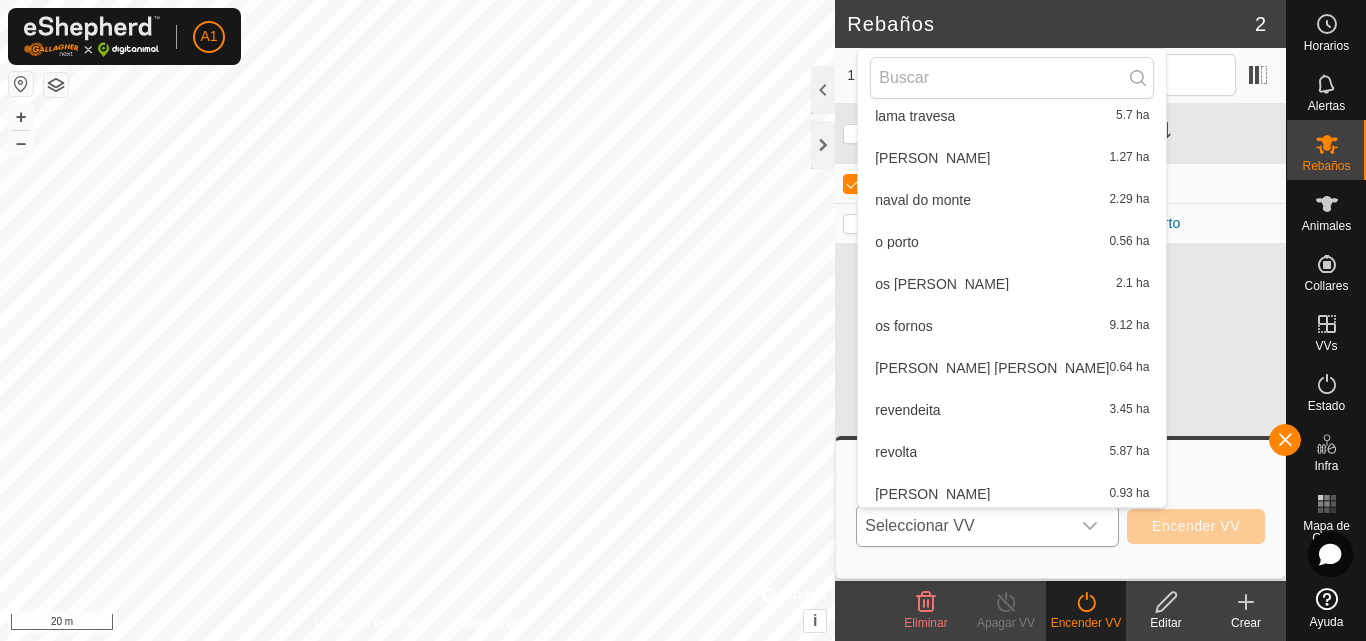 scroll, scrollTop: 442, scrollLeft: 0, axis: vertical 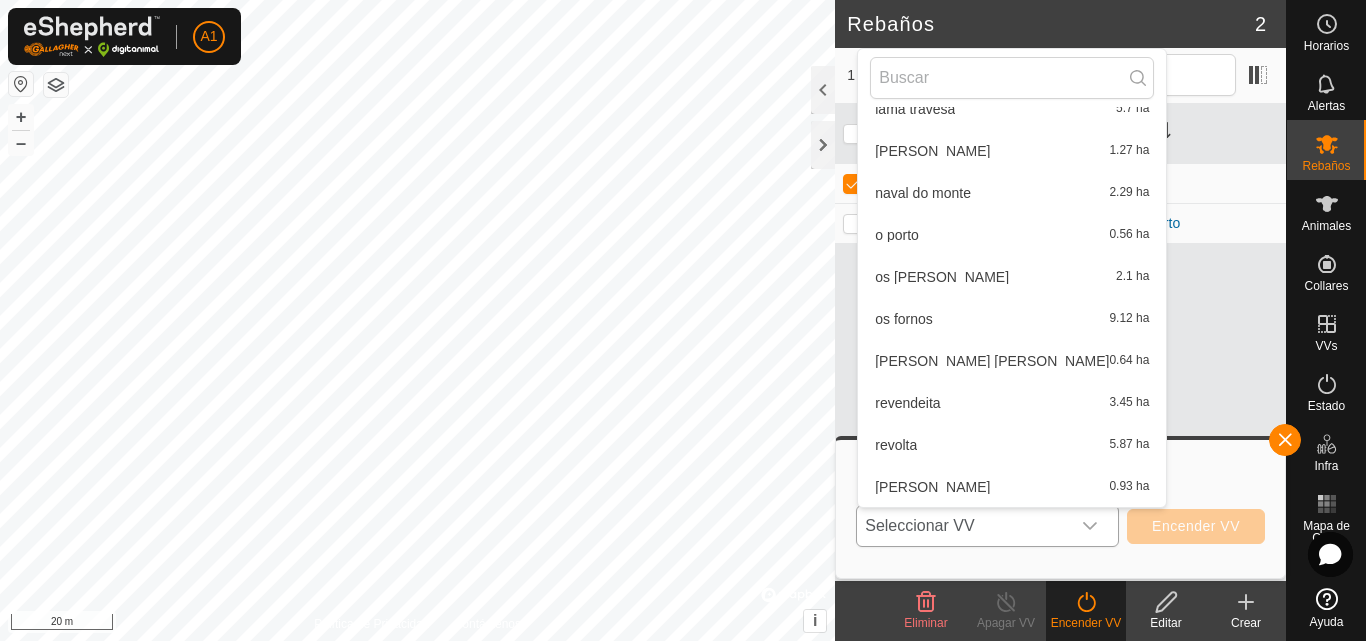 click on "[PERSON_NAME] [PERSON_NAME]  0.64 ha" at bounding box center [1012, 361] 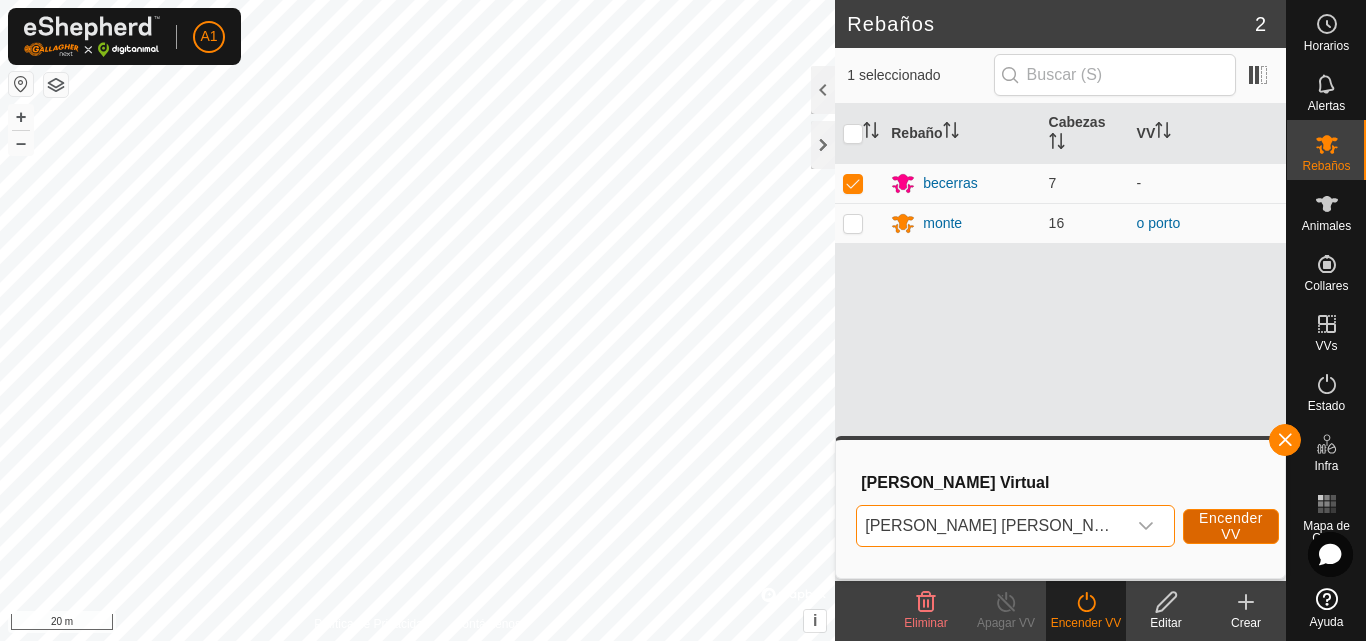 click on "Encender VV" at bounding box center (1231, 526) 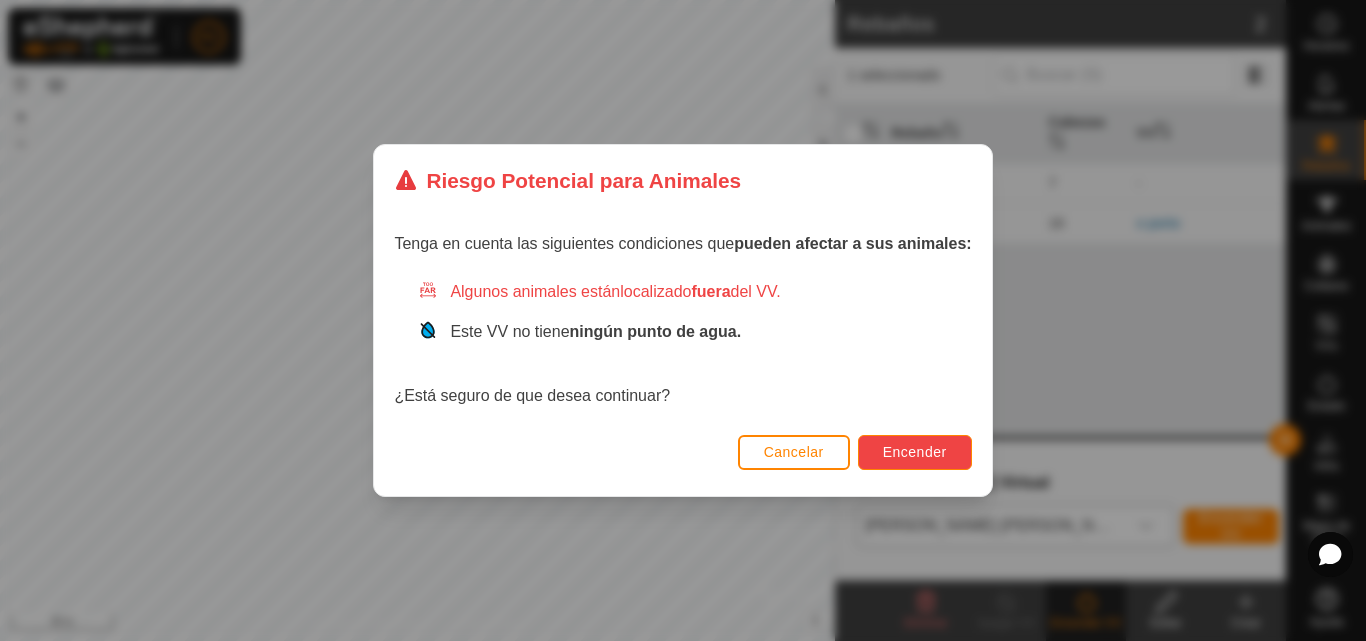 click on "Encender" at bounding box center (915, 452) 